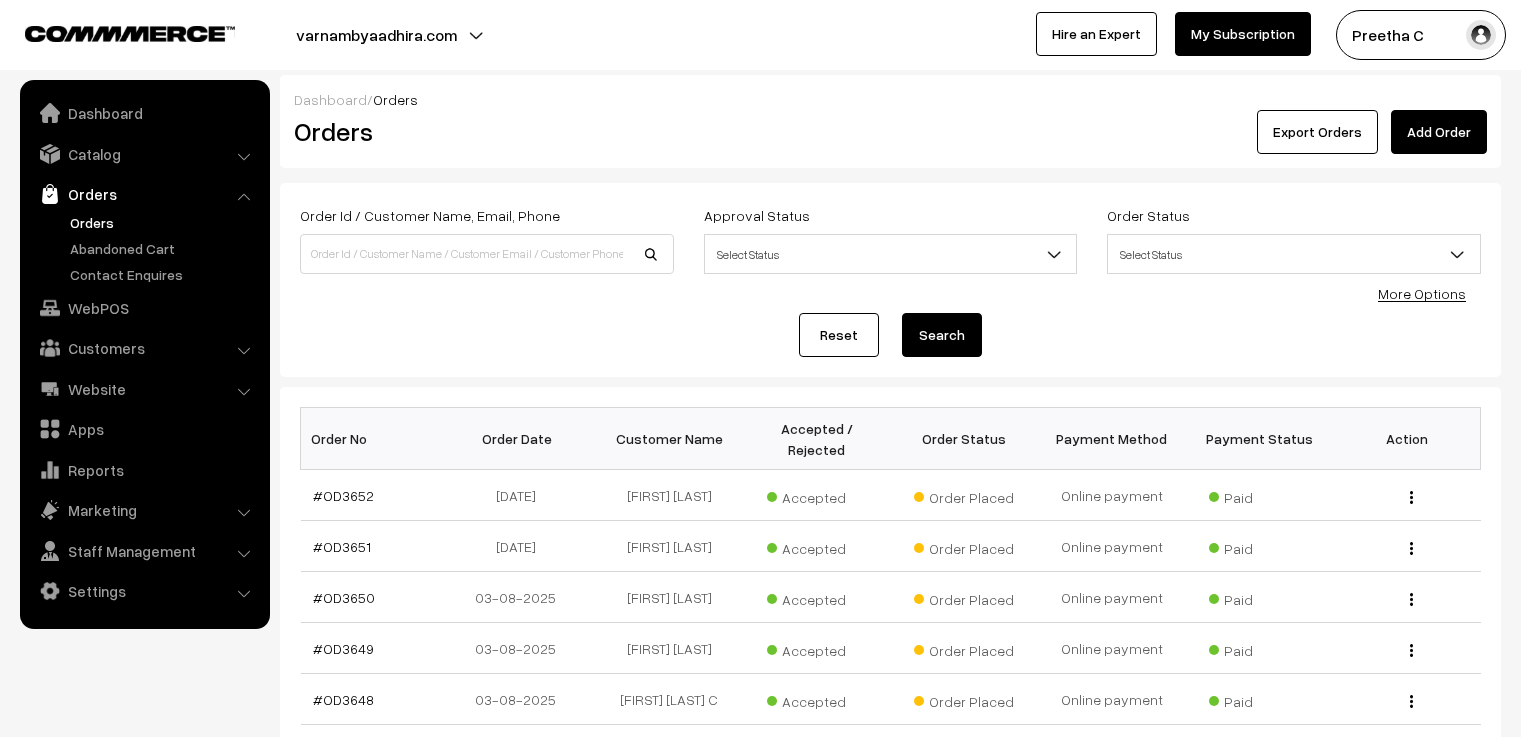 scroll, scrollTop: 0, scrollLeft: 0, axis: both 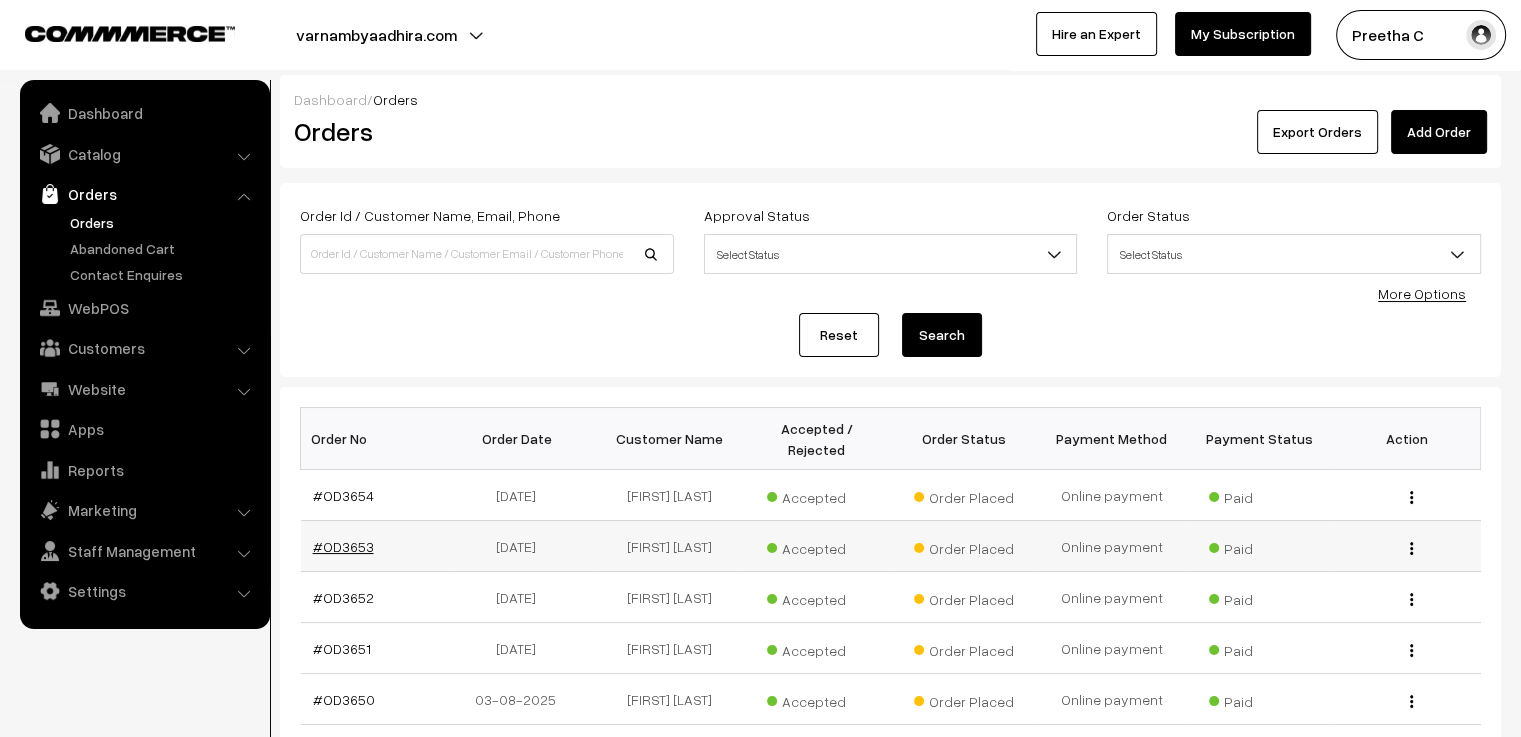click on "#OD3653" at bounding box center [343, 546] 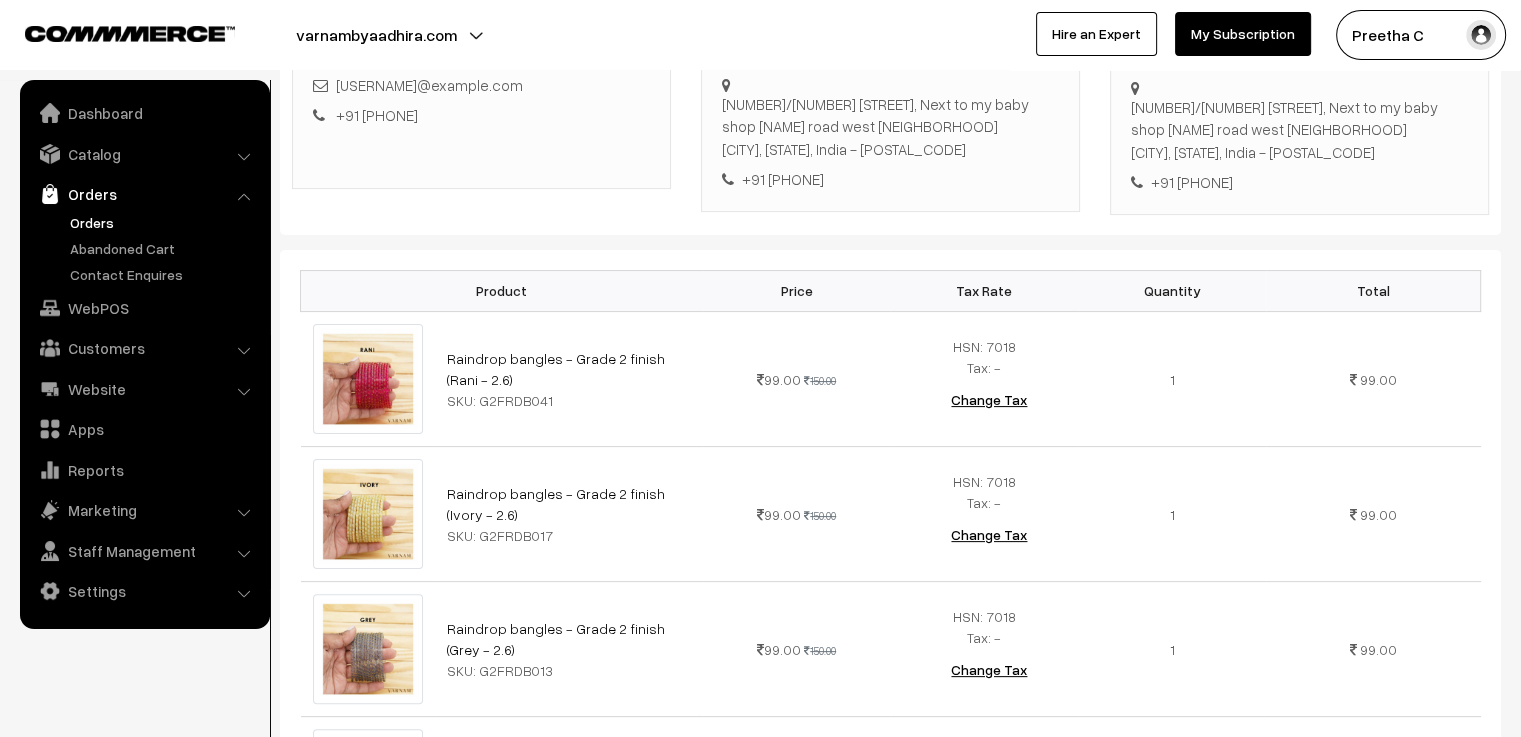 scroll, scrollTop: 0, scrollLeft: 0, axis: both 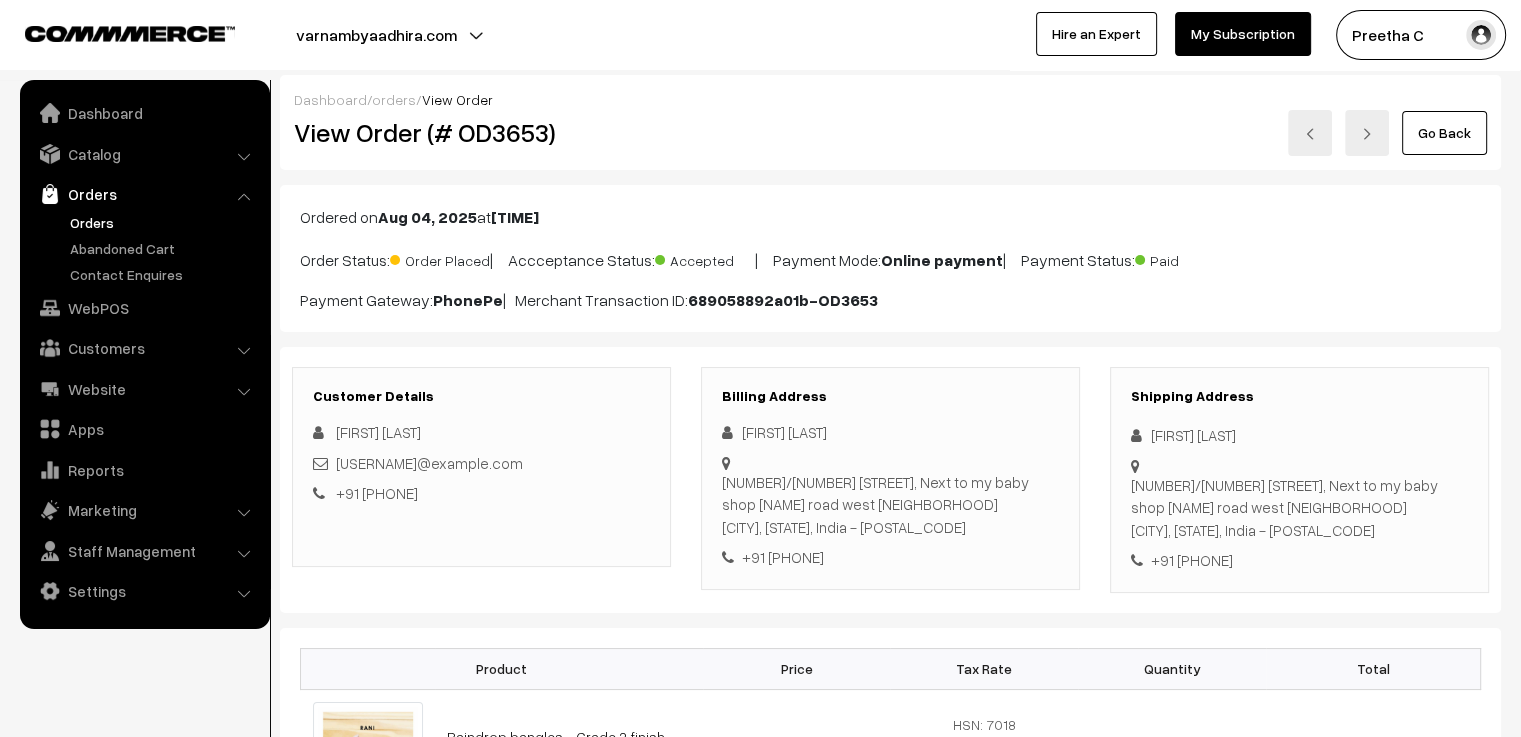 click at bounding box center [1310, 134] 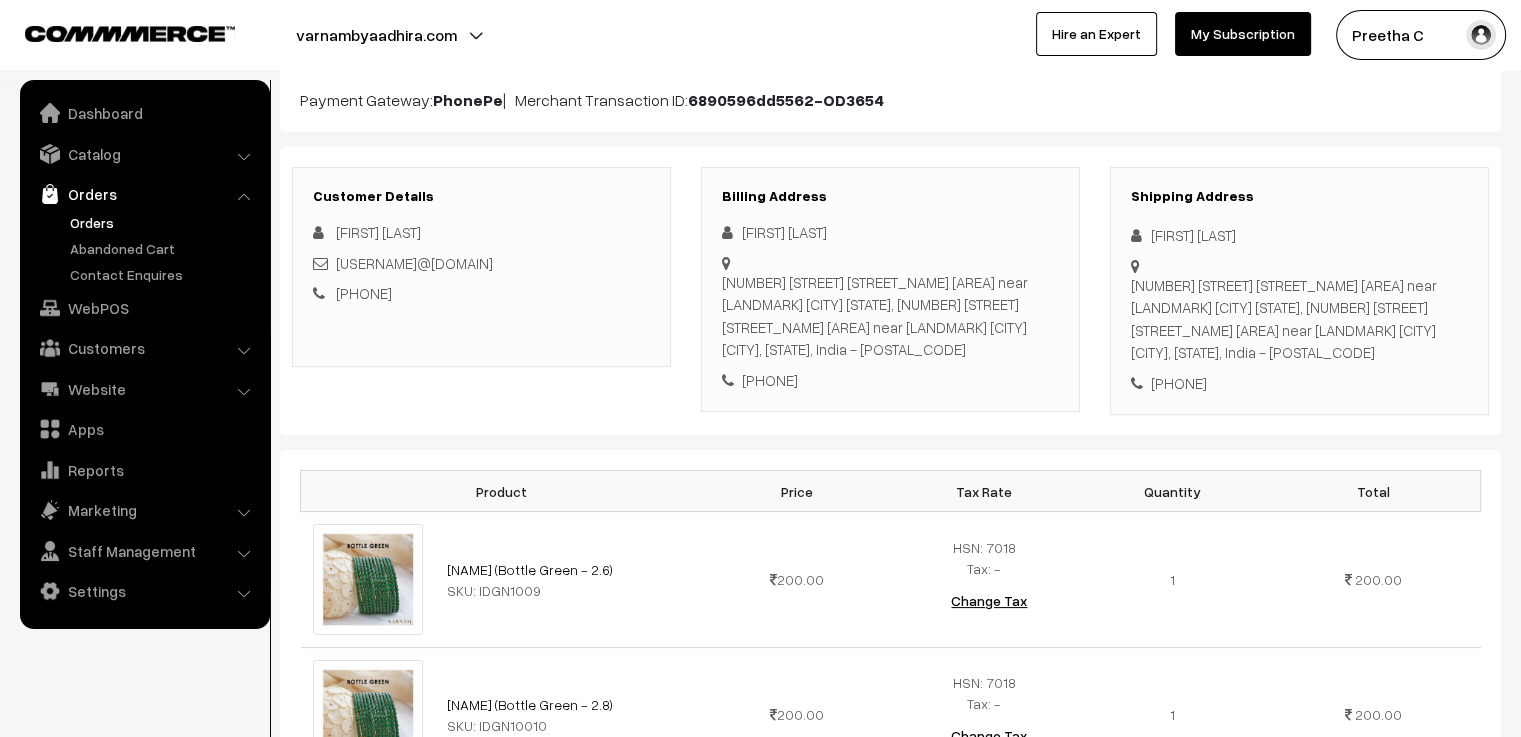 scroll, scrollTop: 0, scrollLeft: 0, axis: both 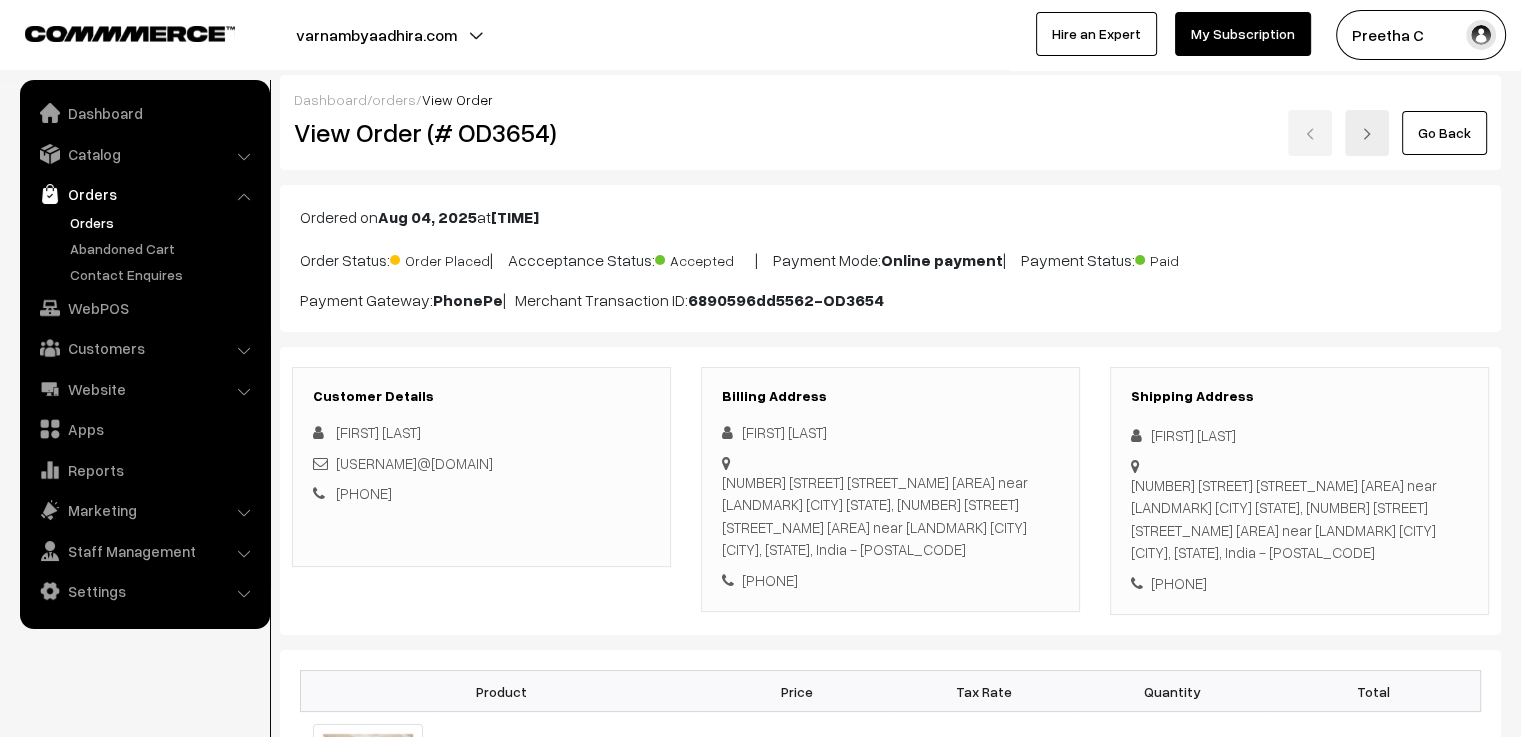 click at bounding box center [1367, 133] 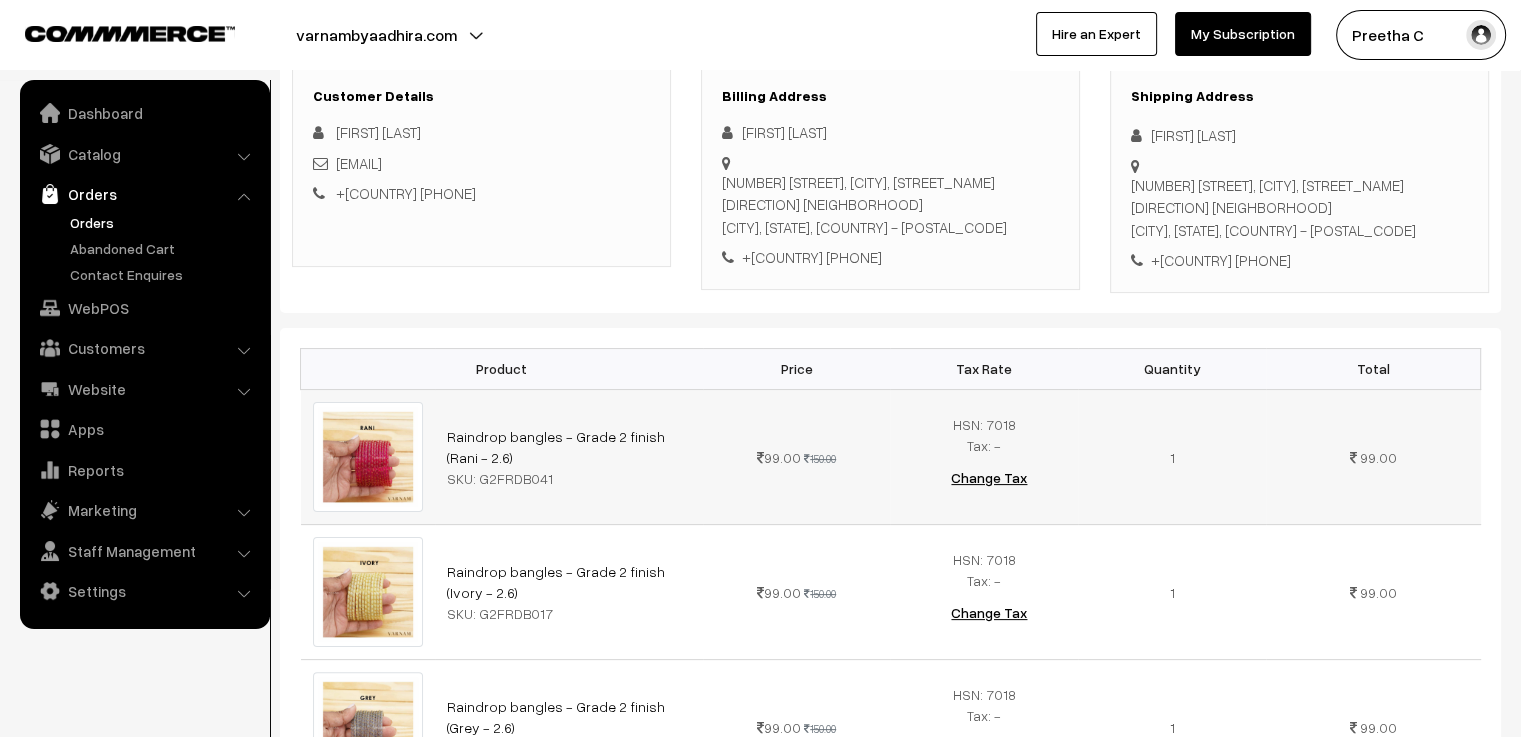 scroll, scrollTop: 0, scrollLeft: 0, axis: both 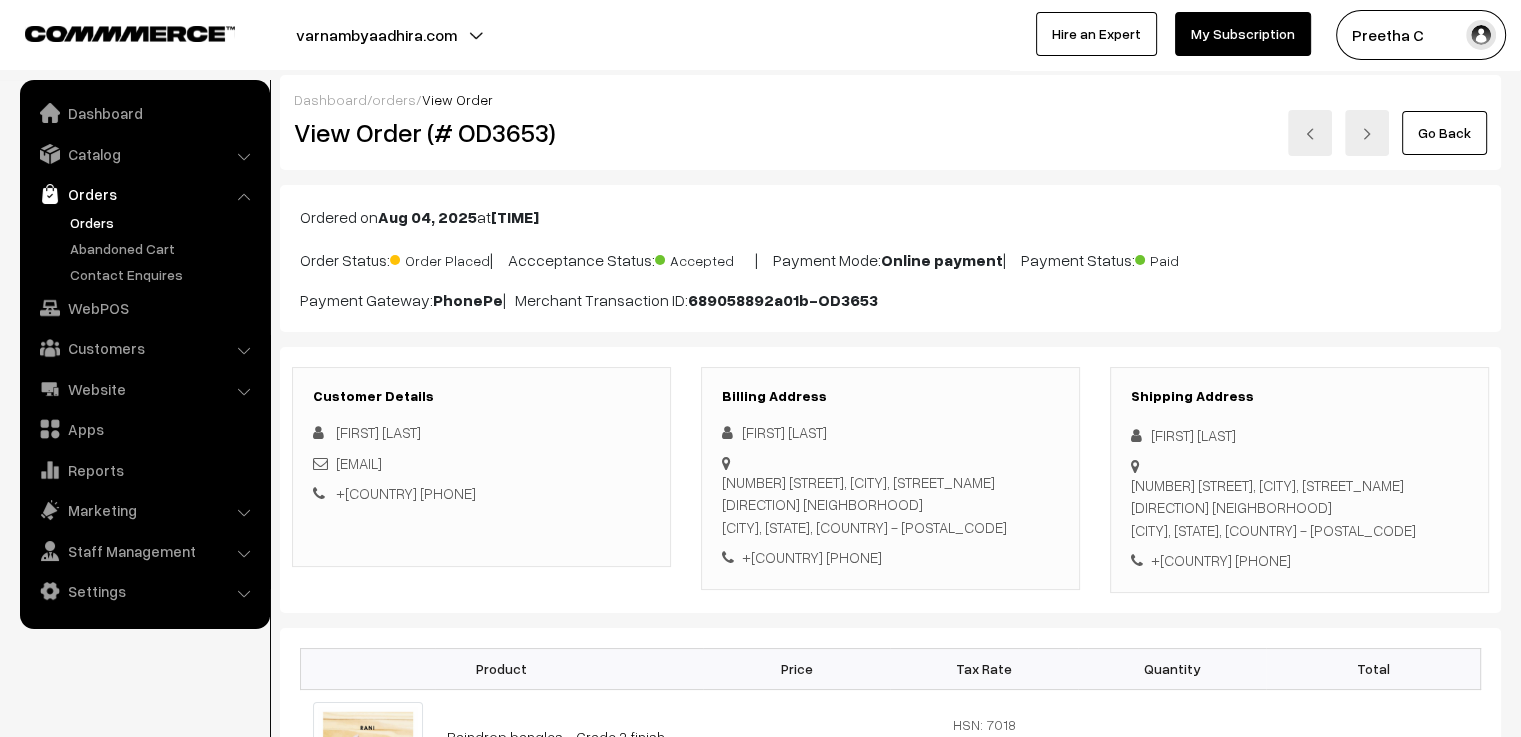 click on "Go Back" at bounding box center [1444, 133] 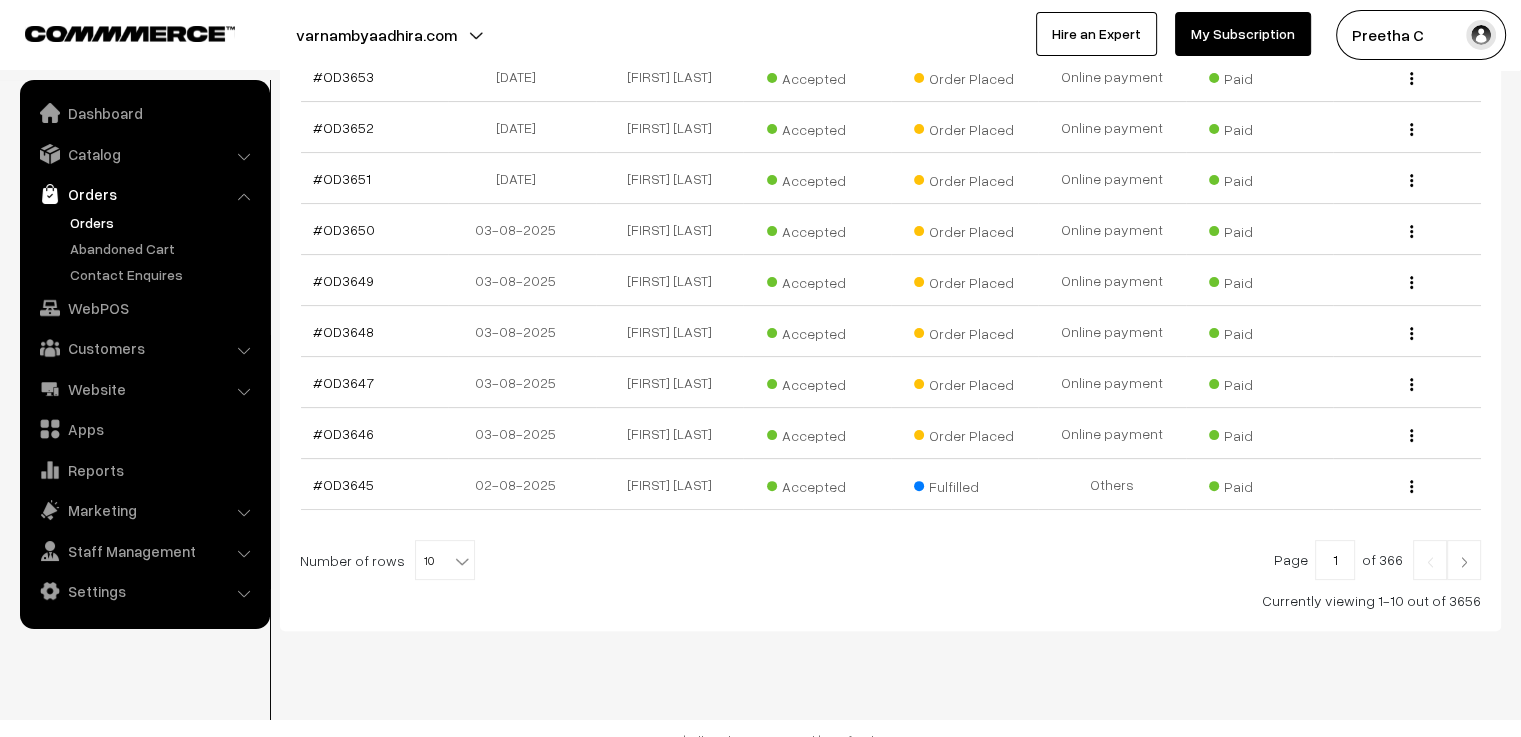 scroll, scrollTop: 170, scrollLeft: 0, axis: vertical 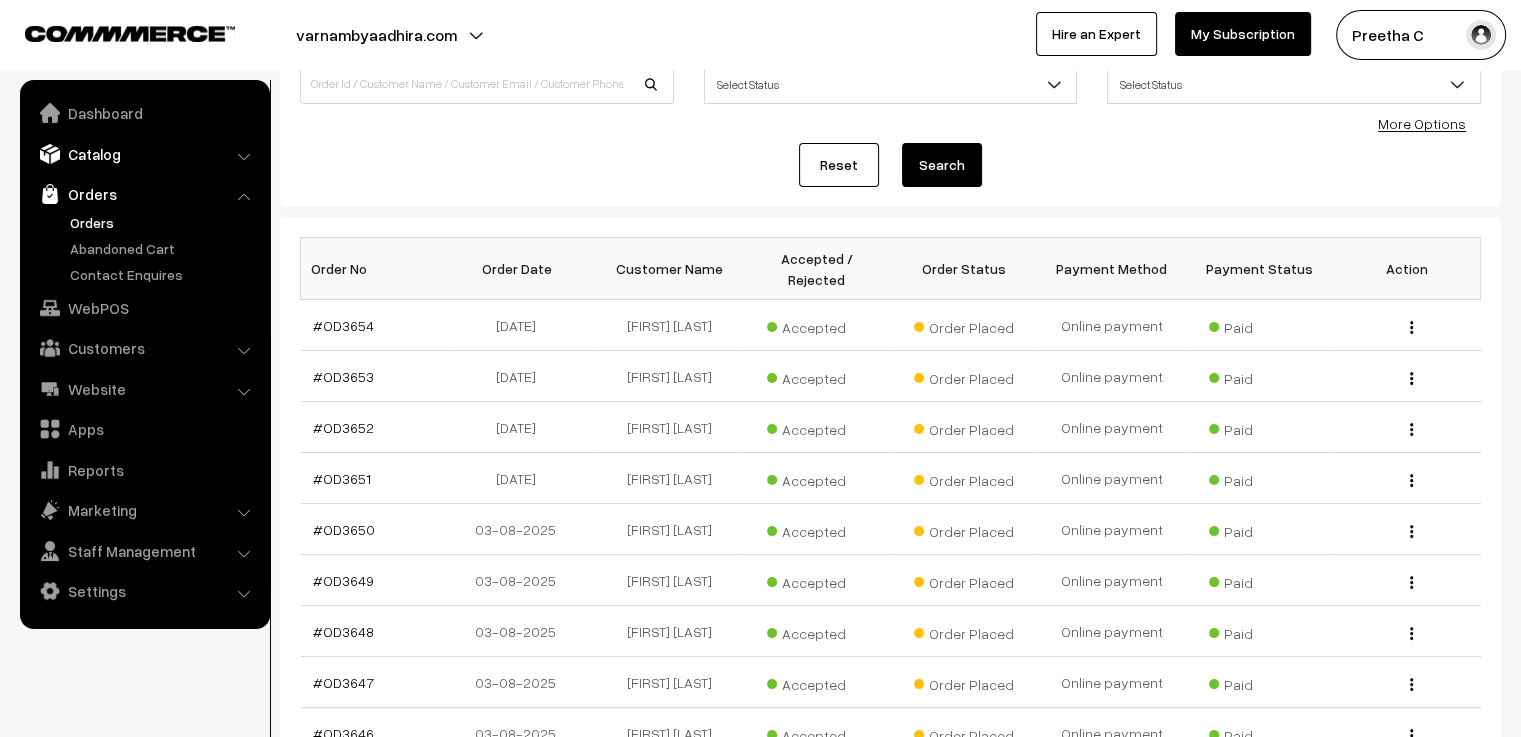 click on "Catalog" at bounding box center (144, 154) 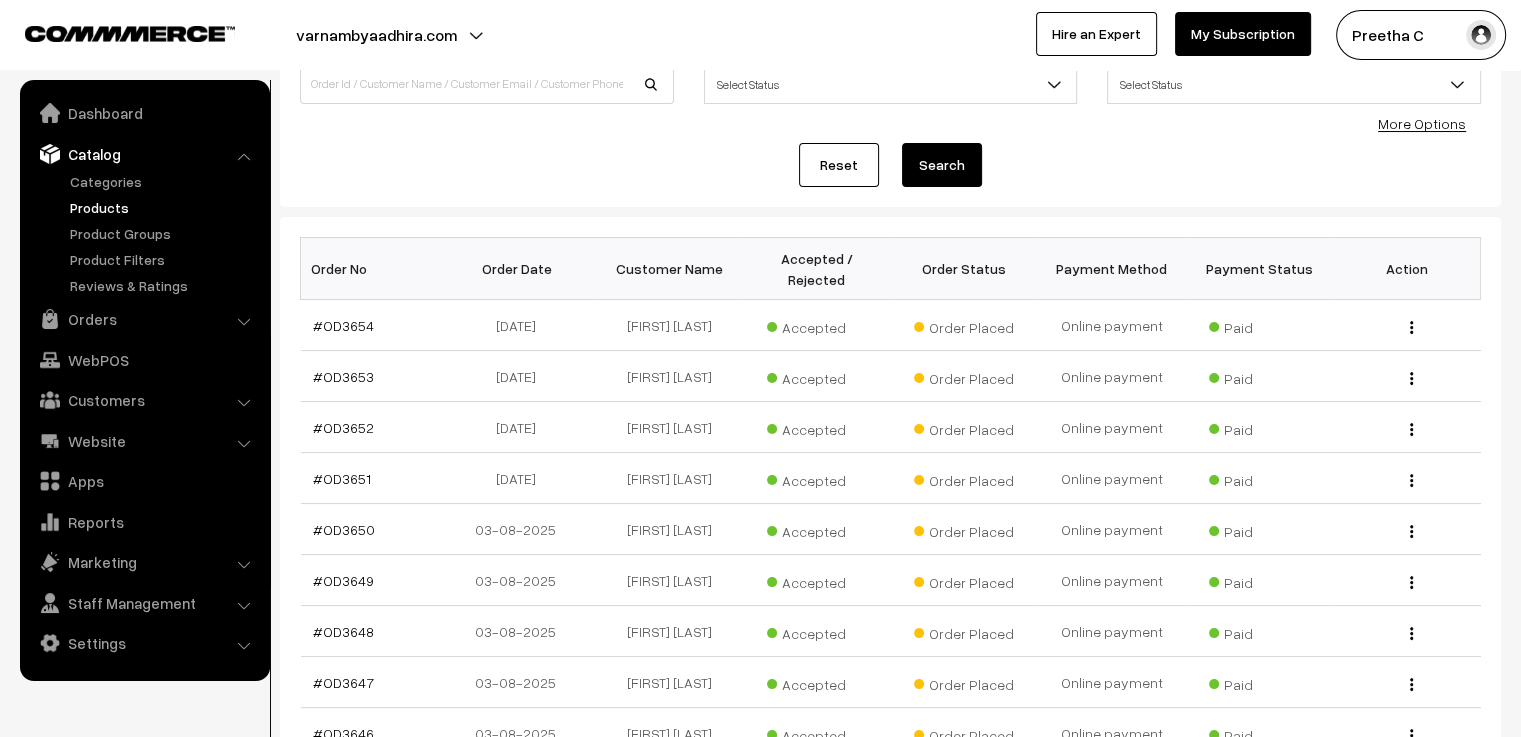 click on "Products" at bounding box center (164, 207) 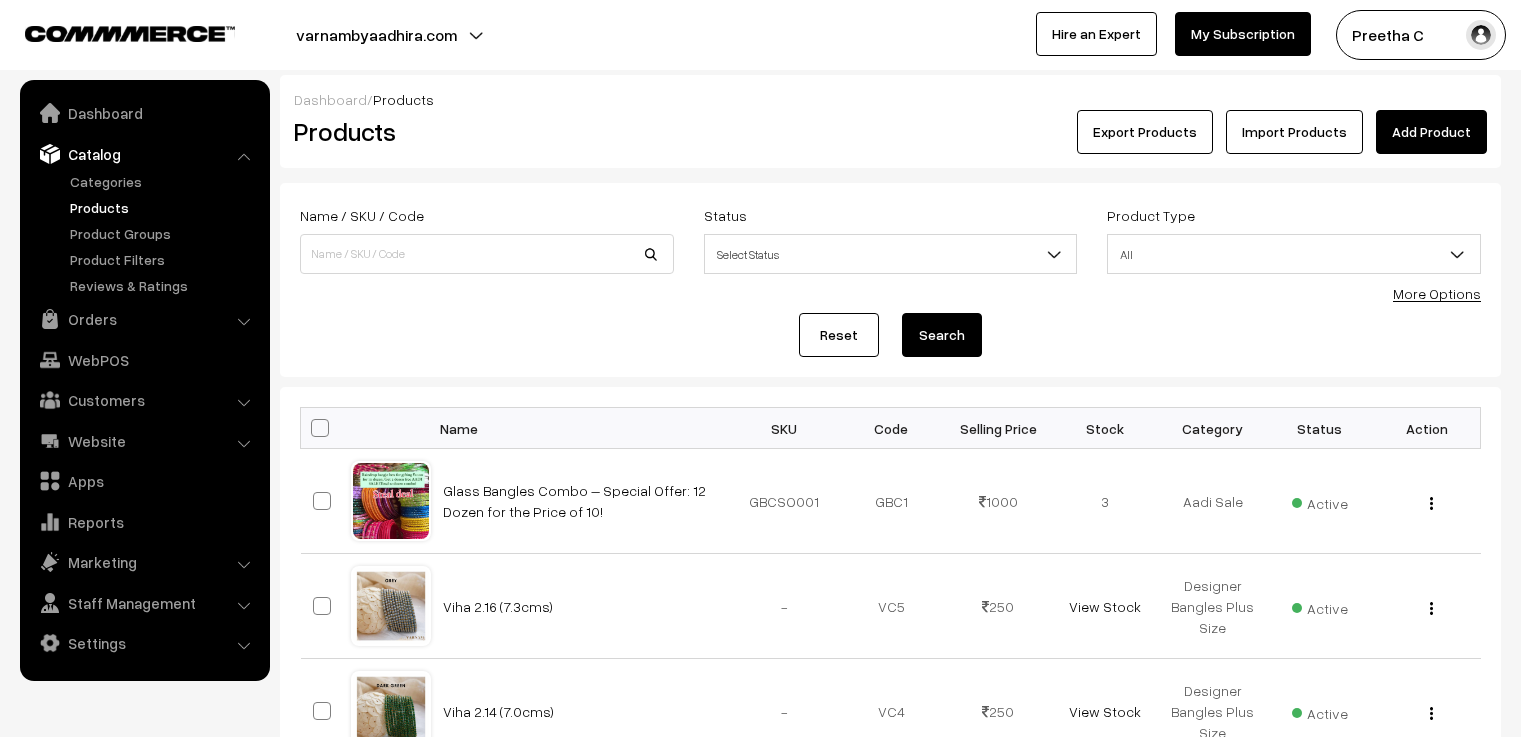scroll, scrollTop: 0, scrollLeft: 0, axis: both 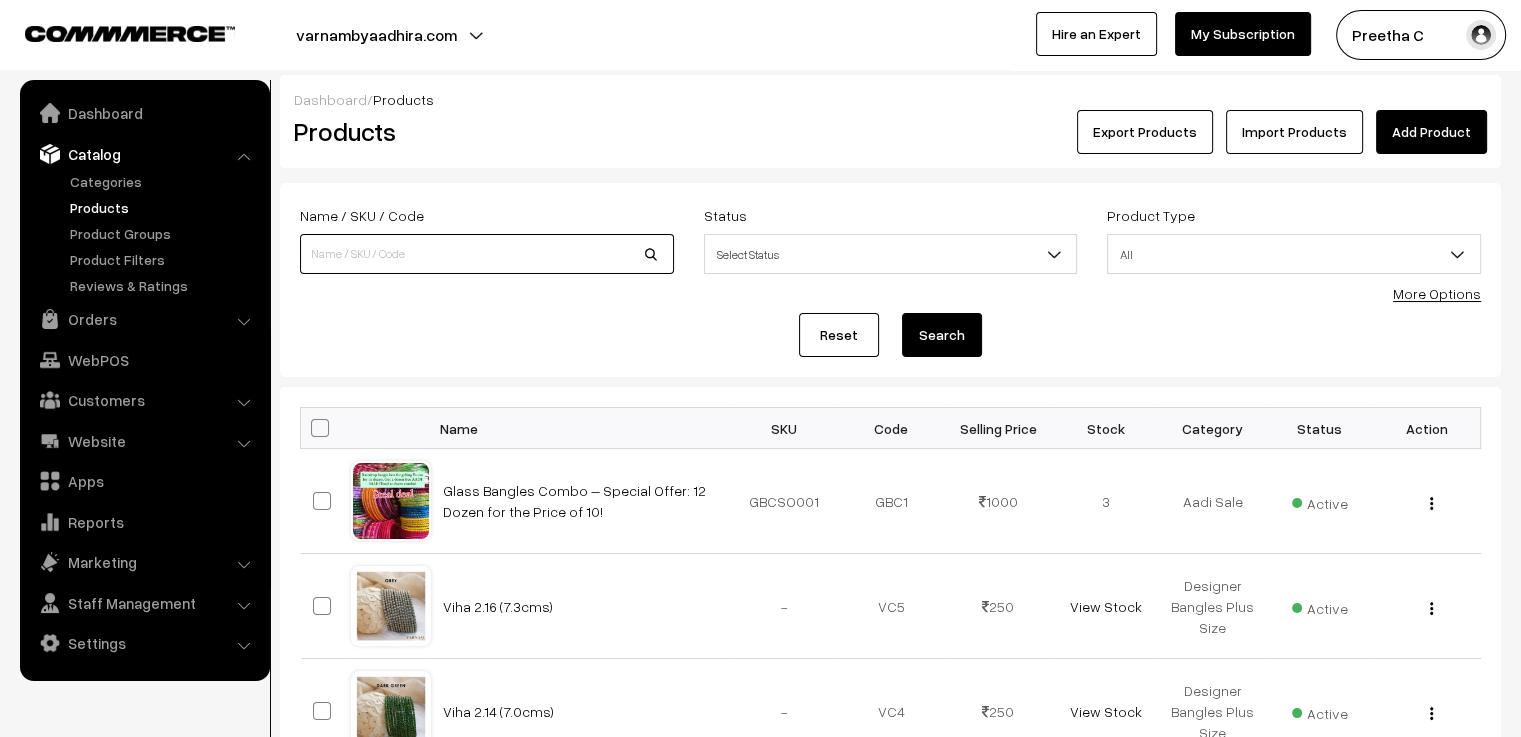 click at bounding box center (487, 254) 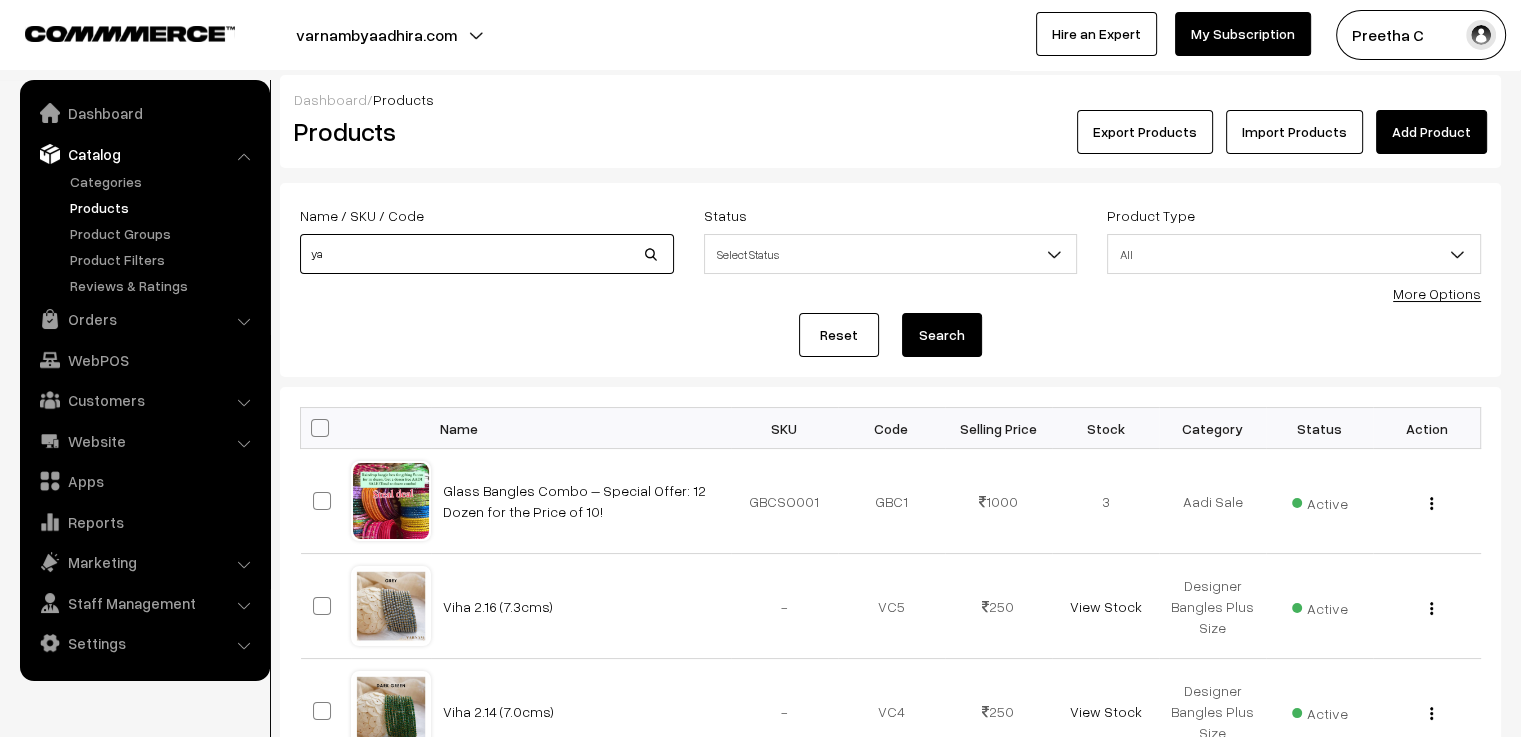 type on "ya" 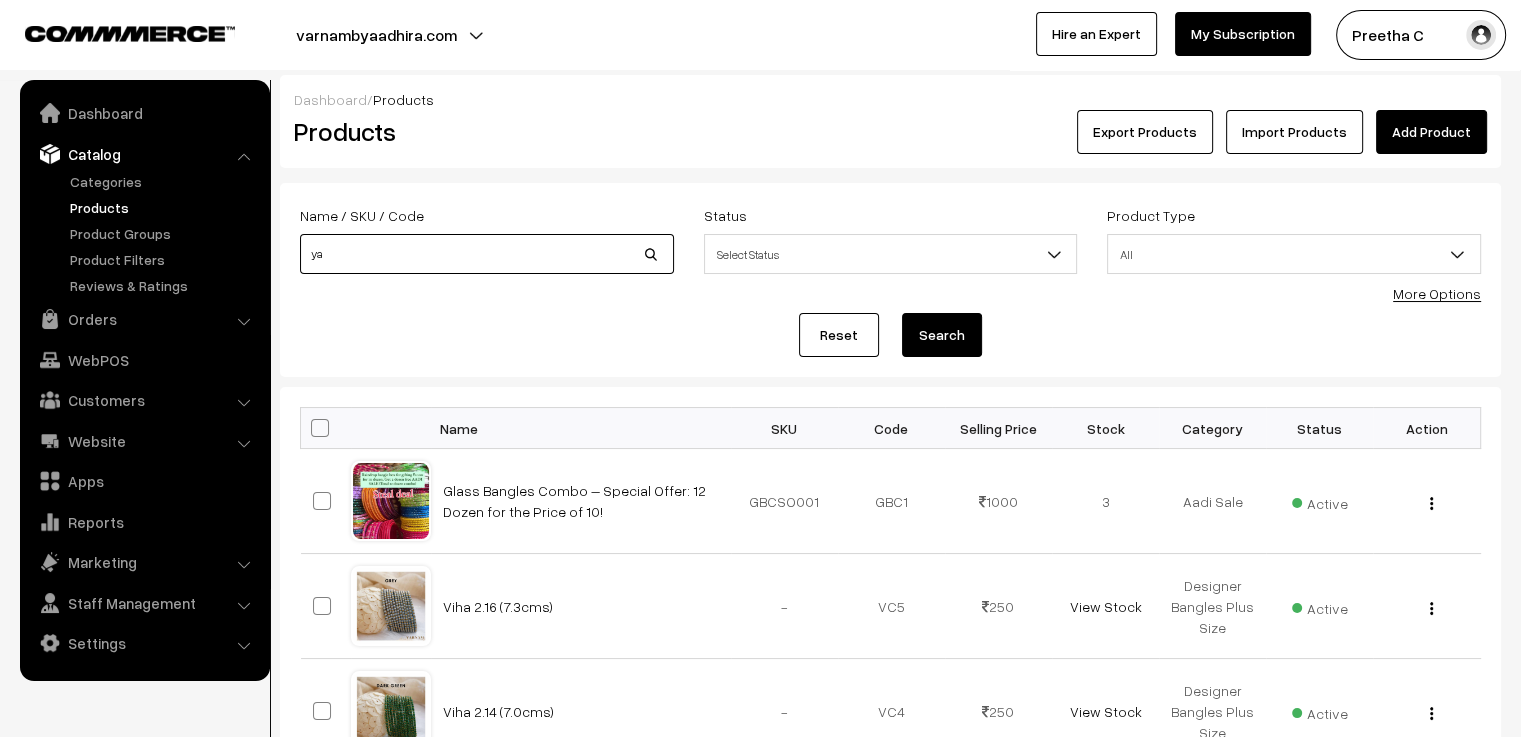 click on "Search" at bounding box center (942, 335) 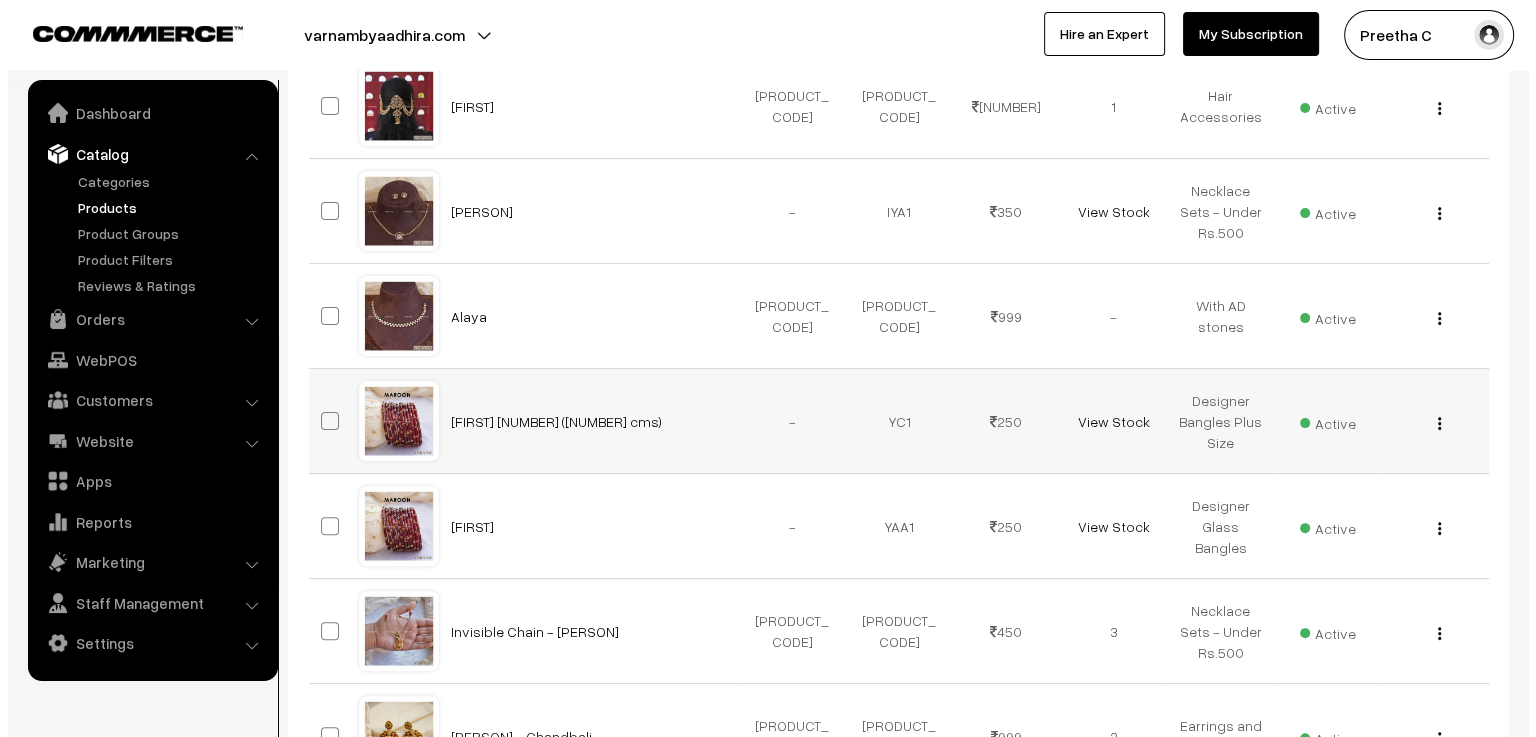 scroll, scrollTop: 600, scrollLeft: 0, axis: vertical 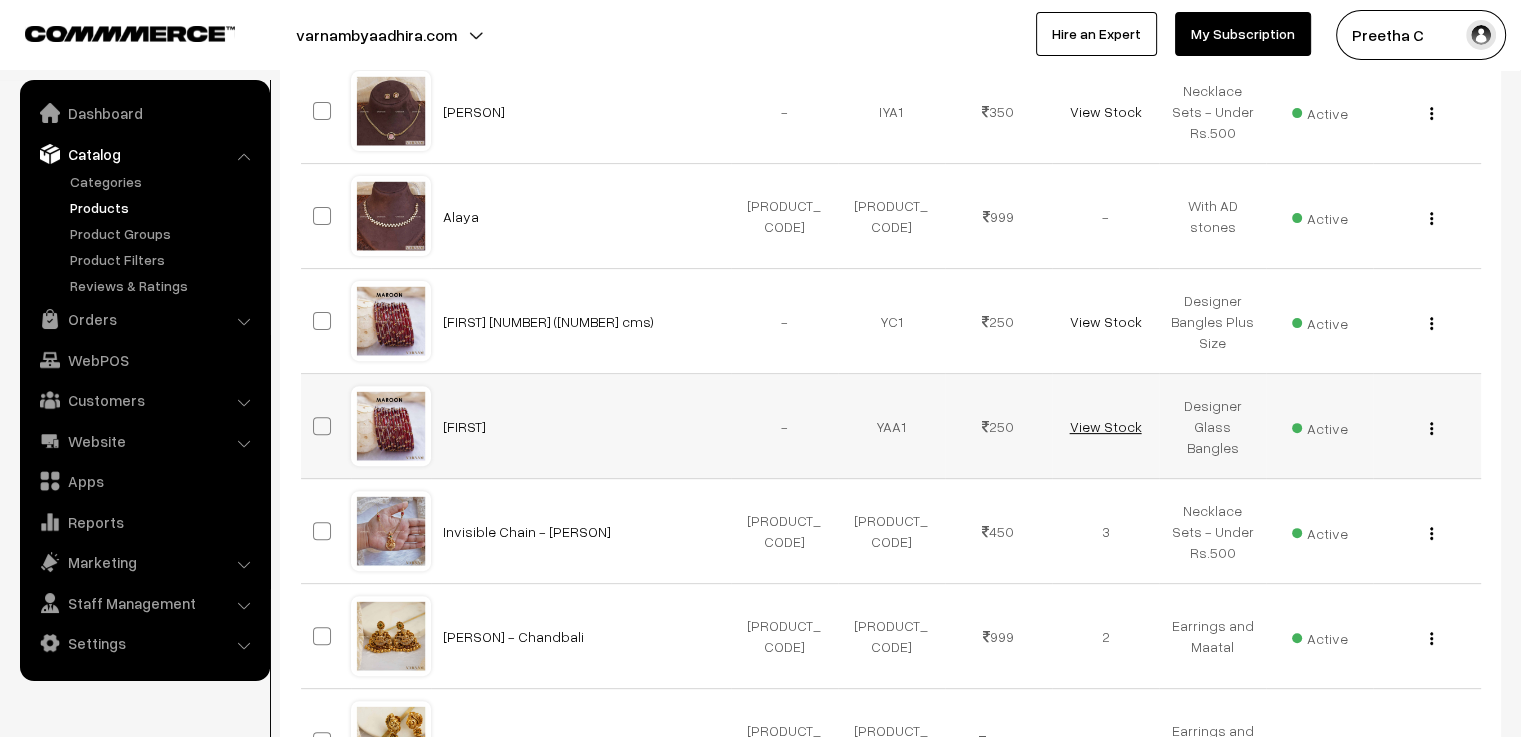 click on "View Stock" at bounding box center (1105, 426) 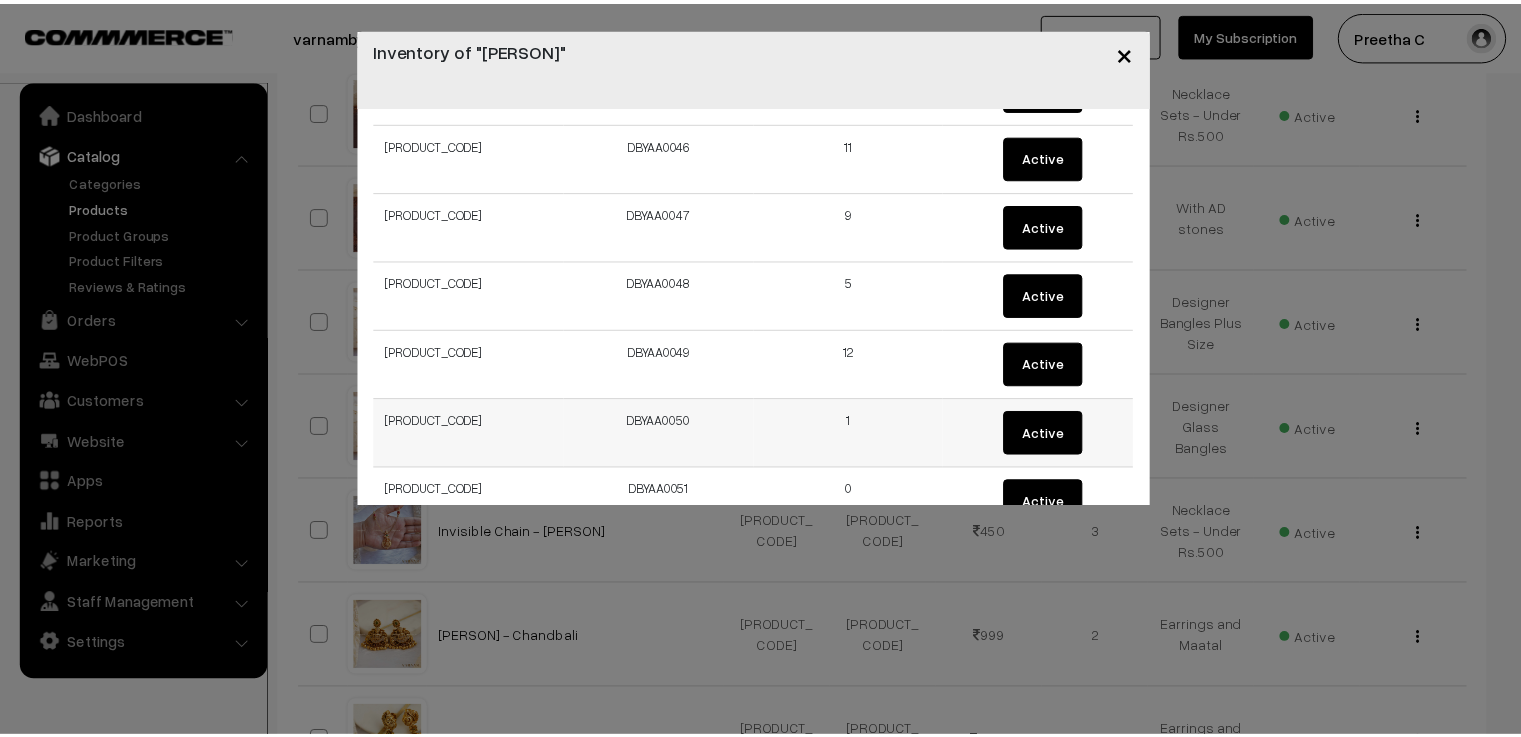 scroll, scrollTop: 3249, scrollLeft: 0, axis: vertical 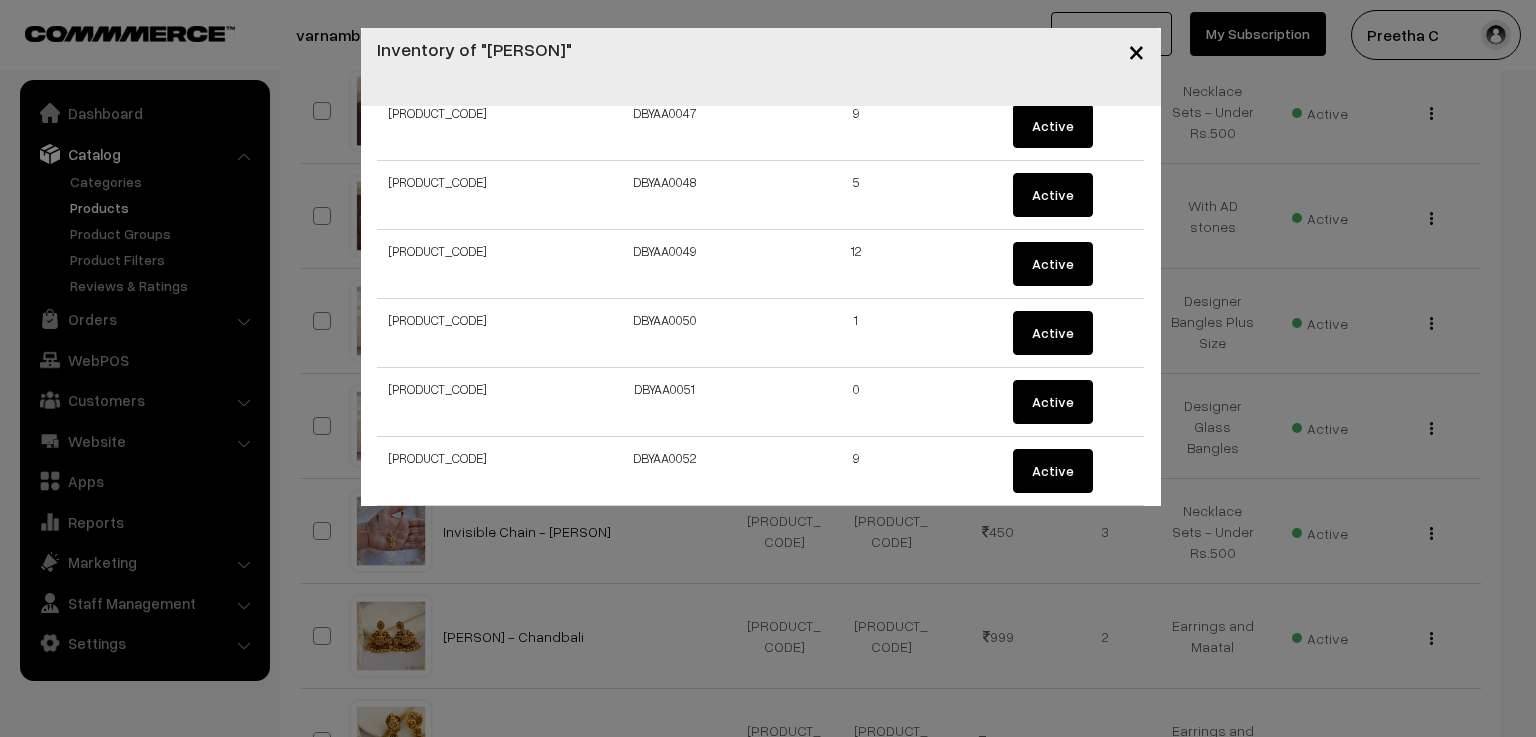 click on "×" at bounding box center (1136, 50) 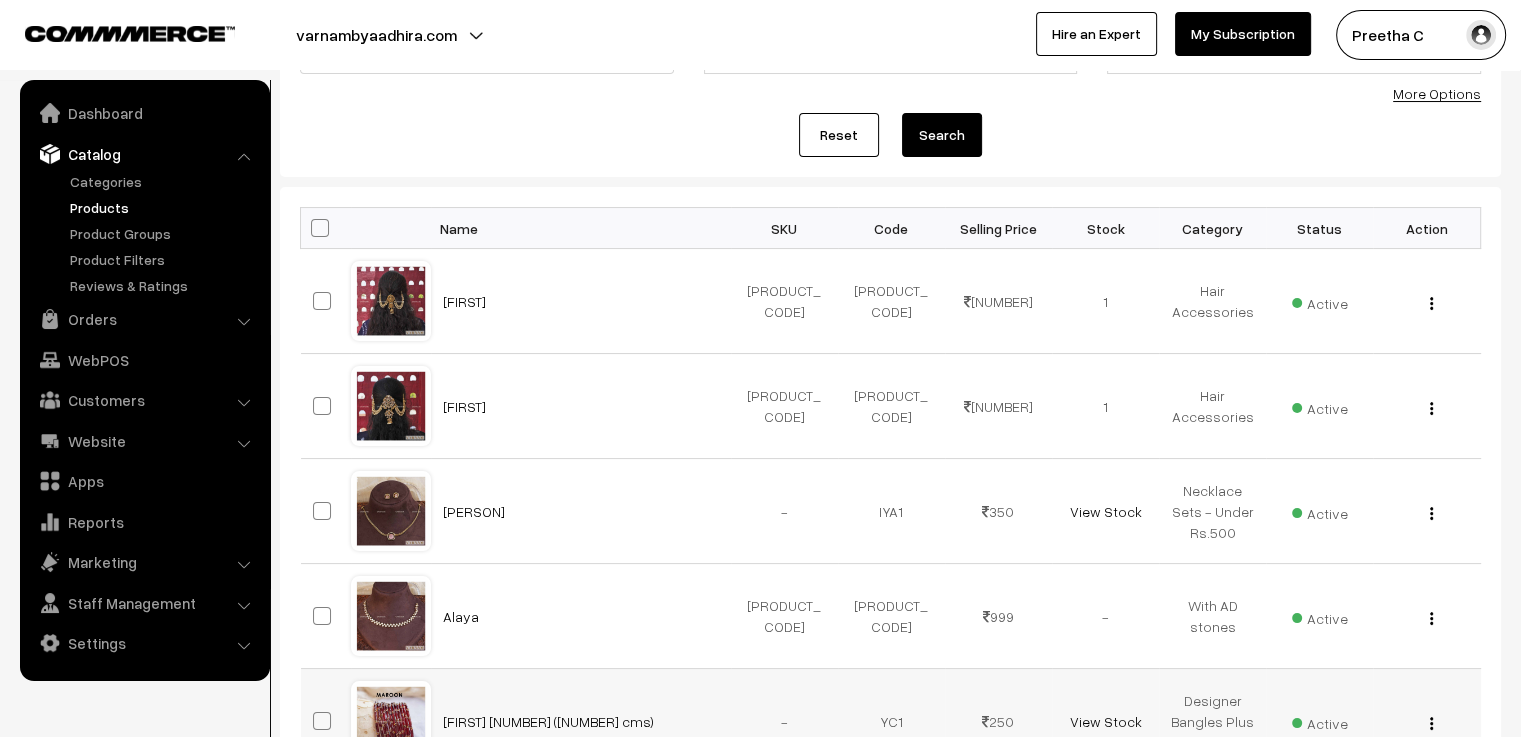 scroll, scrollTop: 100, scrollLeft: 0, axis: vertical 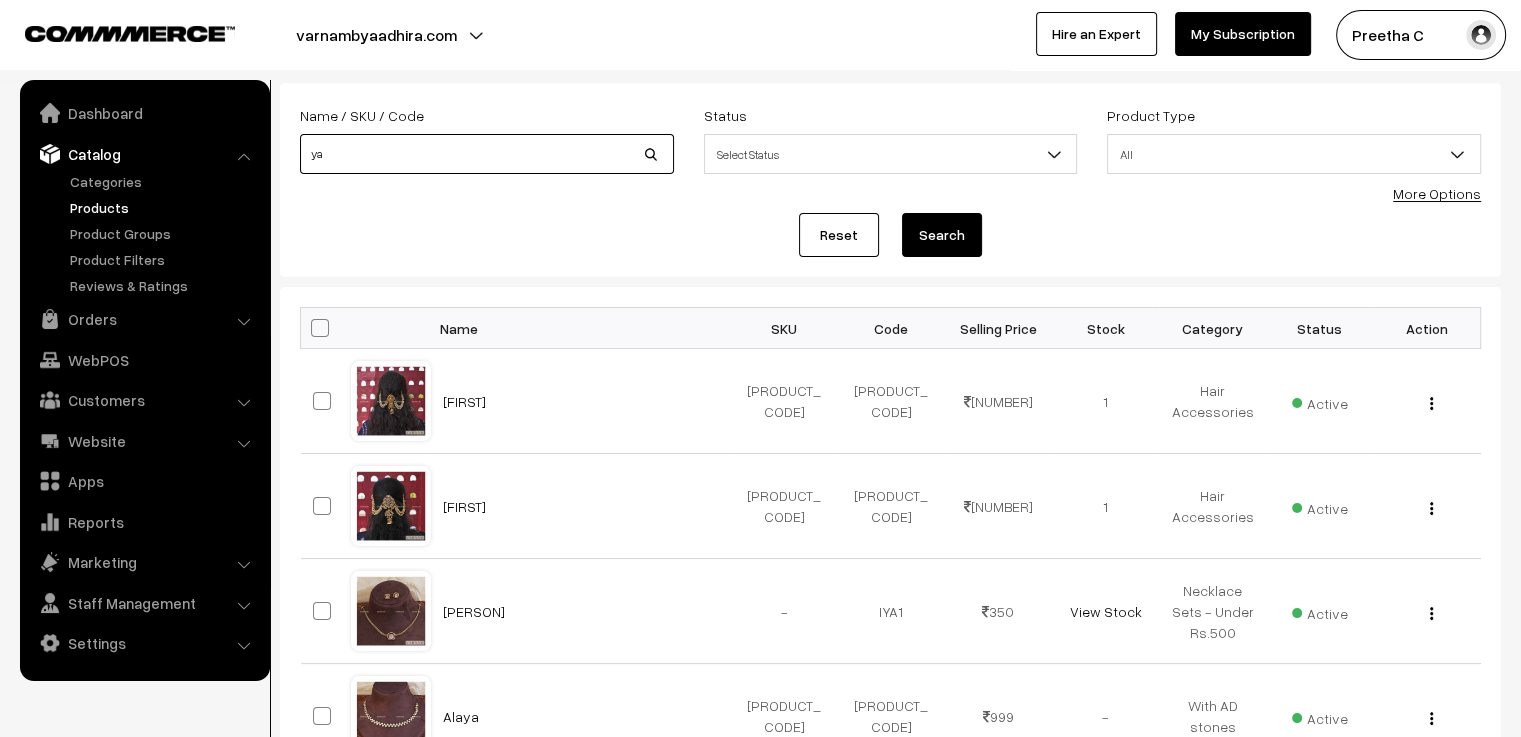 click on "ya" at bounding box center (487, 154) 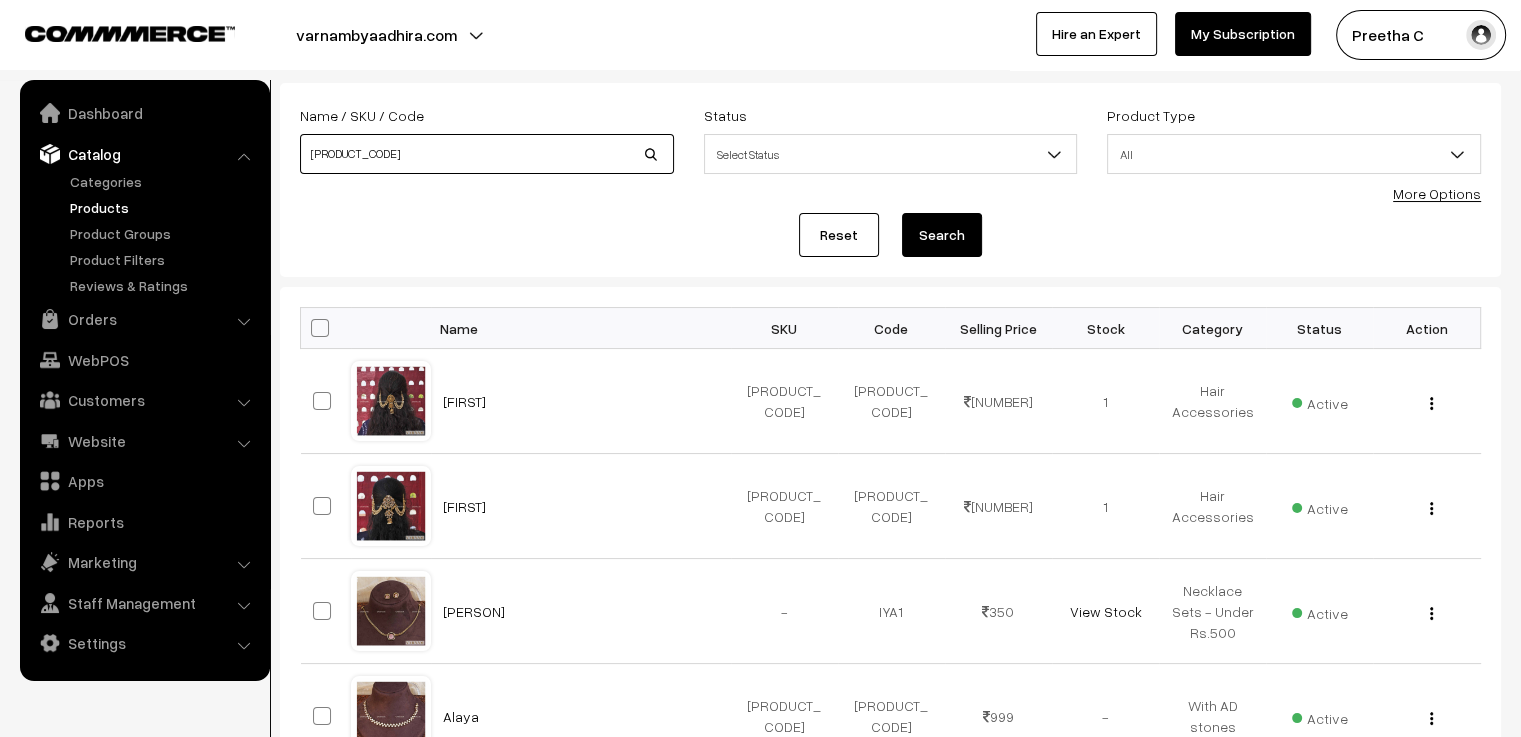 type on "yuk" 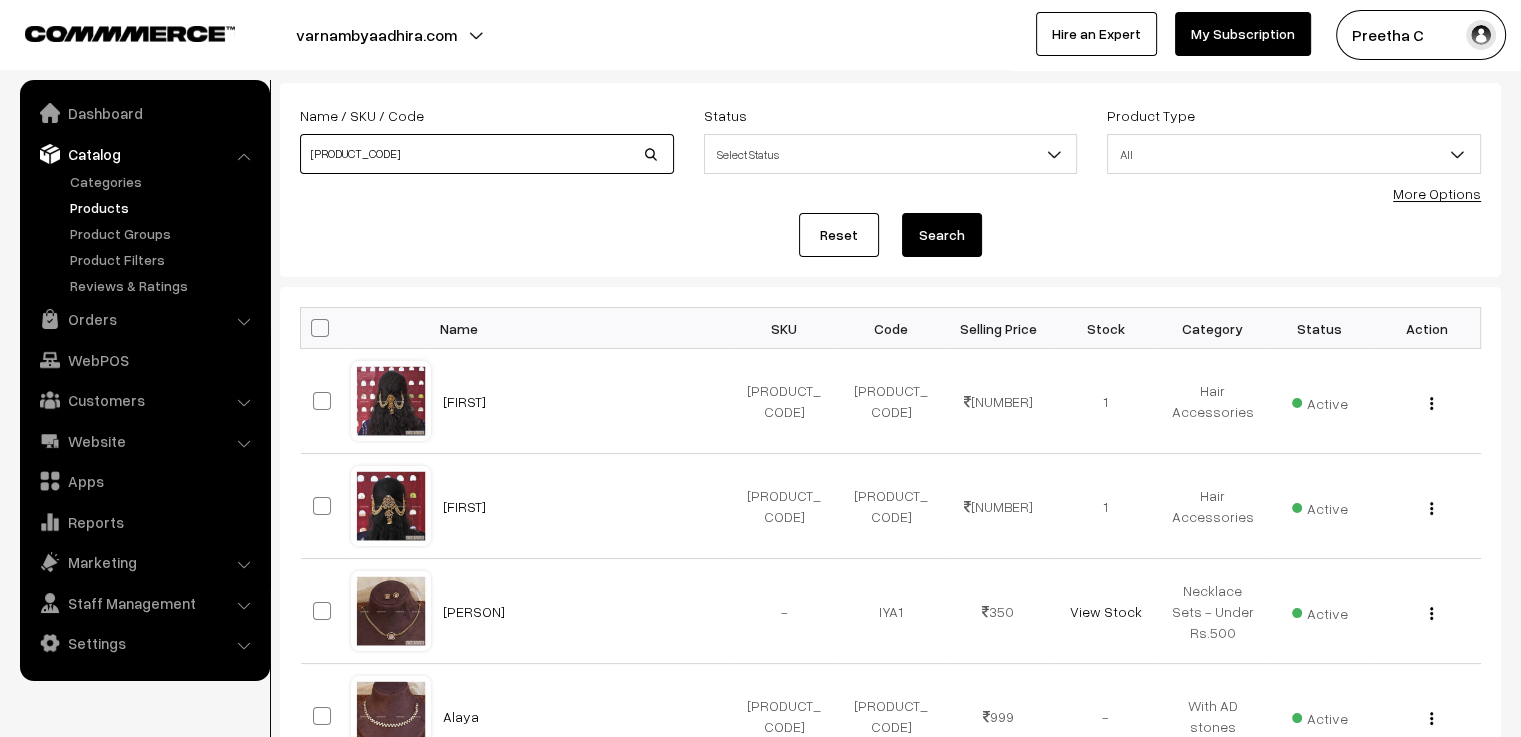 click on "Search" at bounding box center (942, 235) 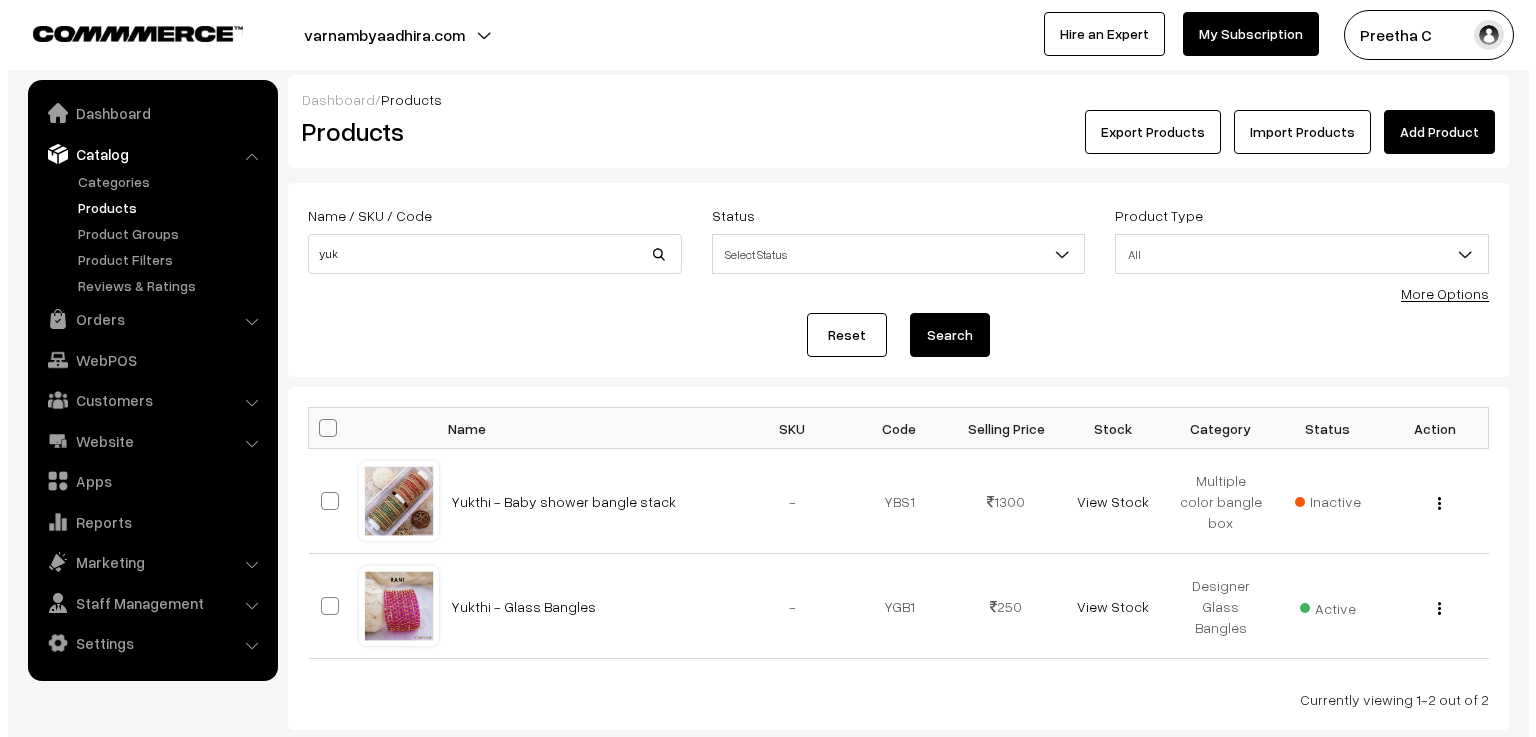 scroll, scrollTop: 0, scrollLeft: 0, axis: both 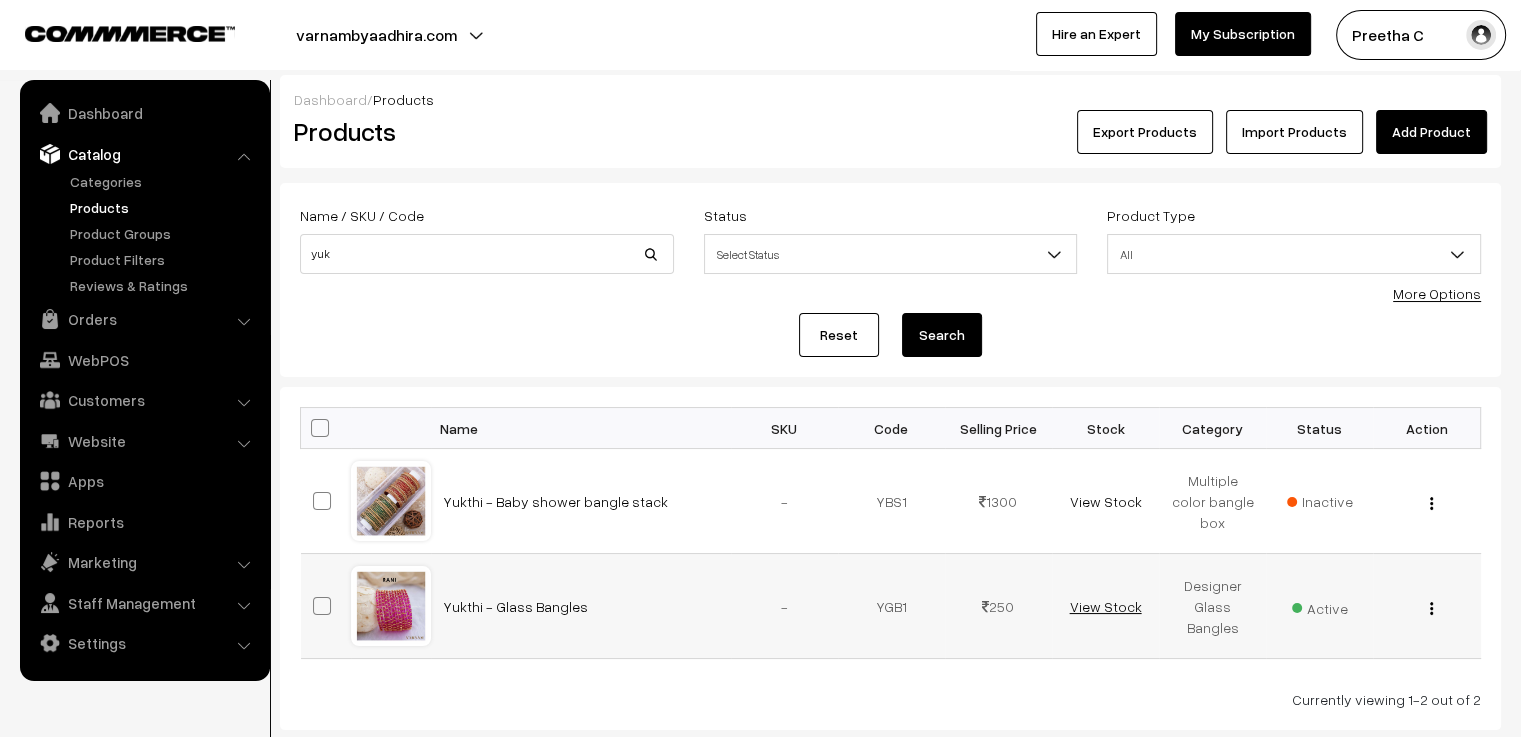 click on "View Stock" at bounding box center [1105, 606] 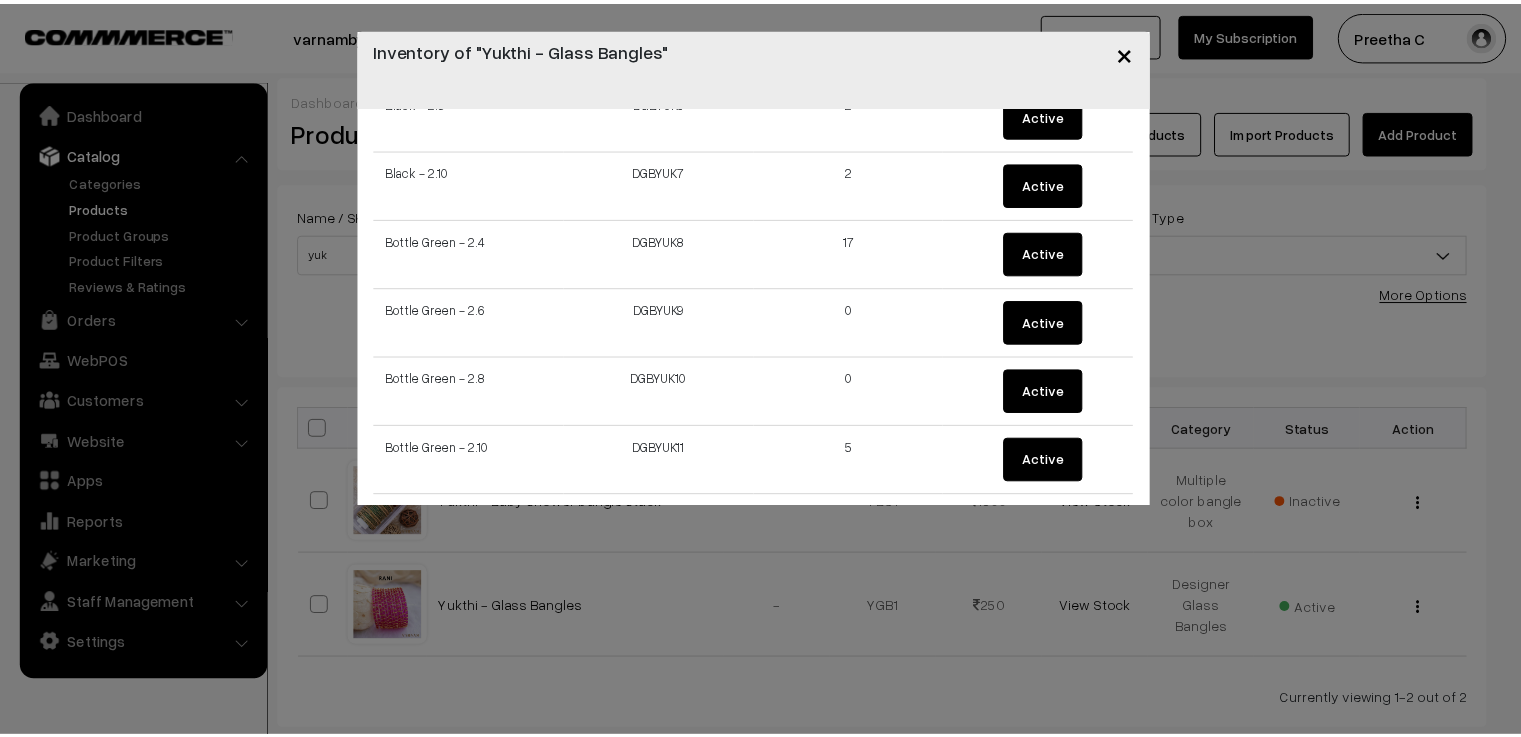 scroll, scrollTop: 600, scrollLeft: 0, axis: vertical 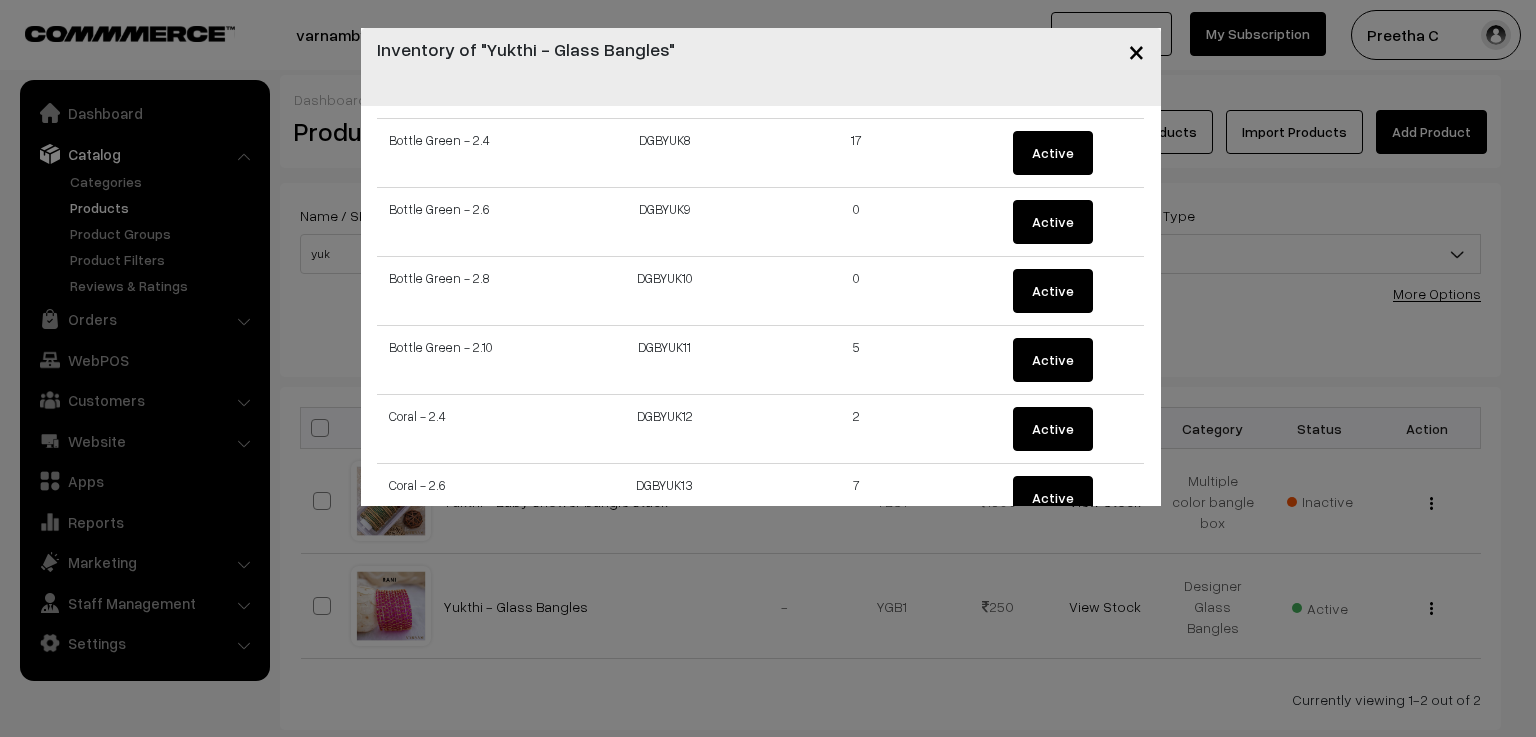 click on "×" at bounding box center [1136, 51] 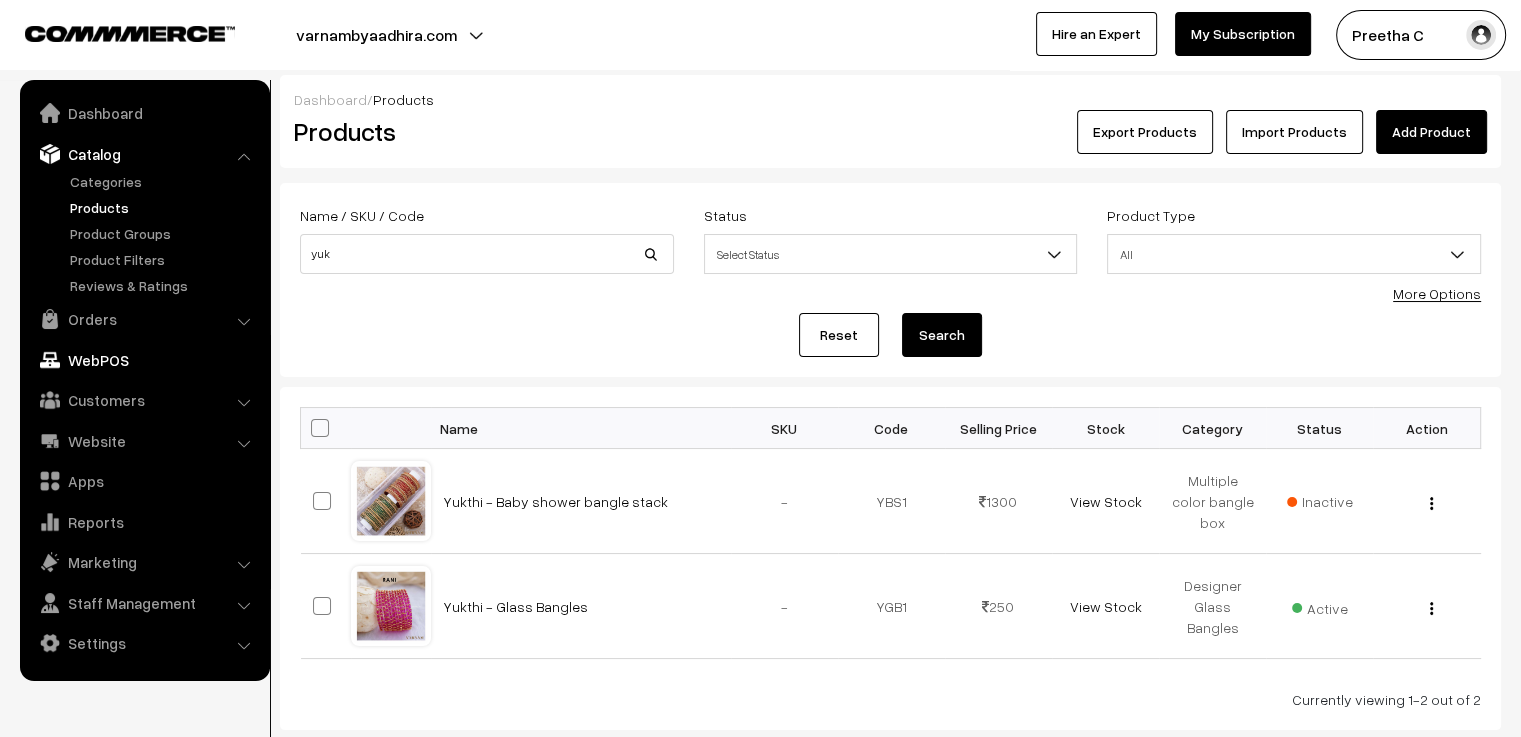 click on "Orders" at bounding box center [144, 319] 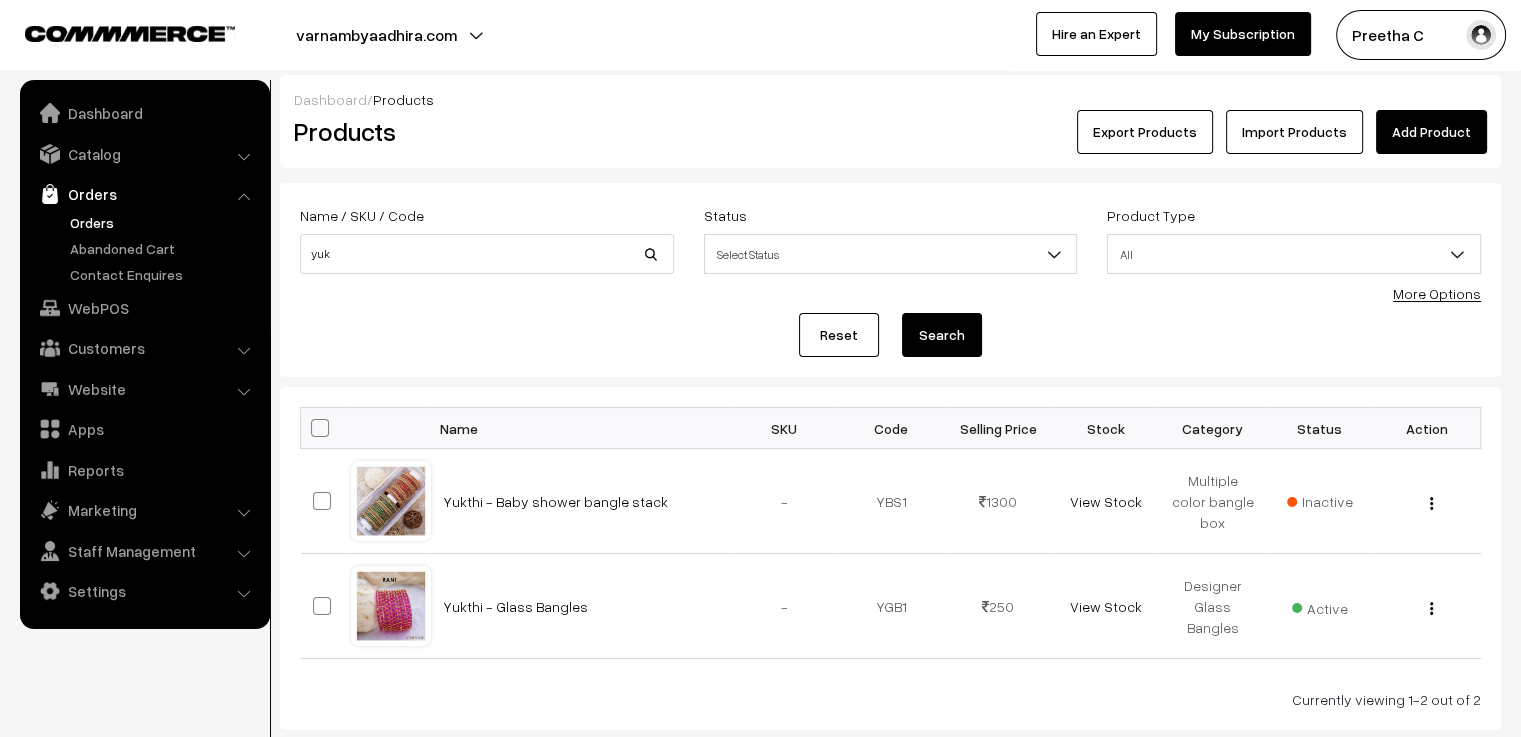 click on "Orders" at bounding box center [164, 222] 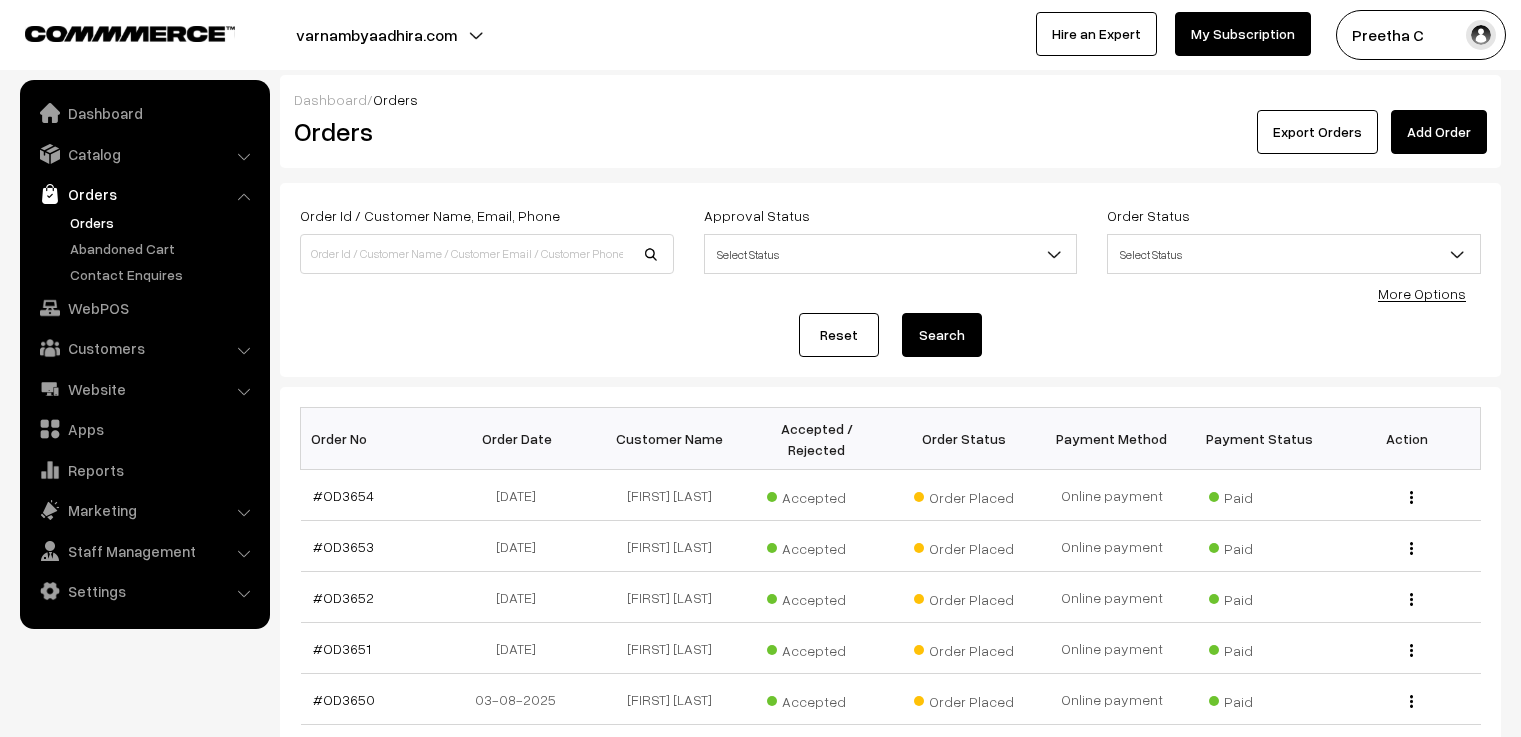 scroll, scrollTop: 0, scrollLeft: 0, axis: both 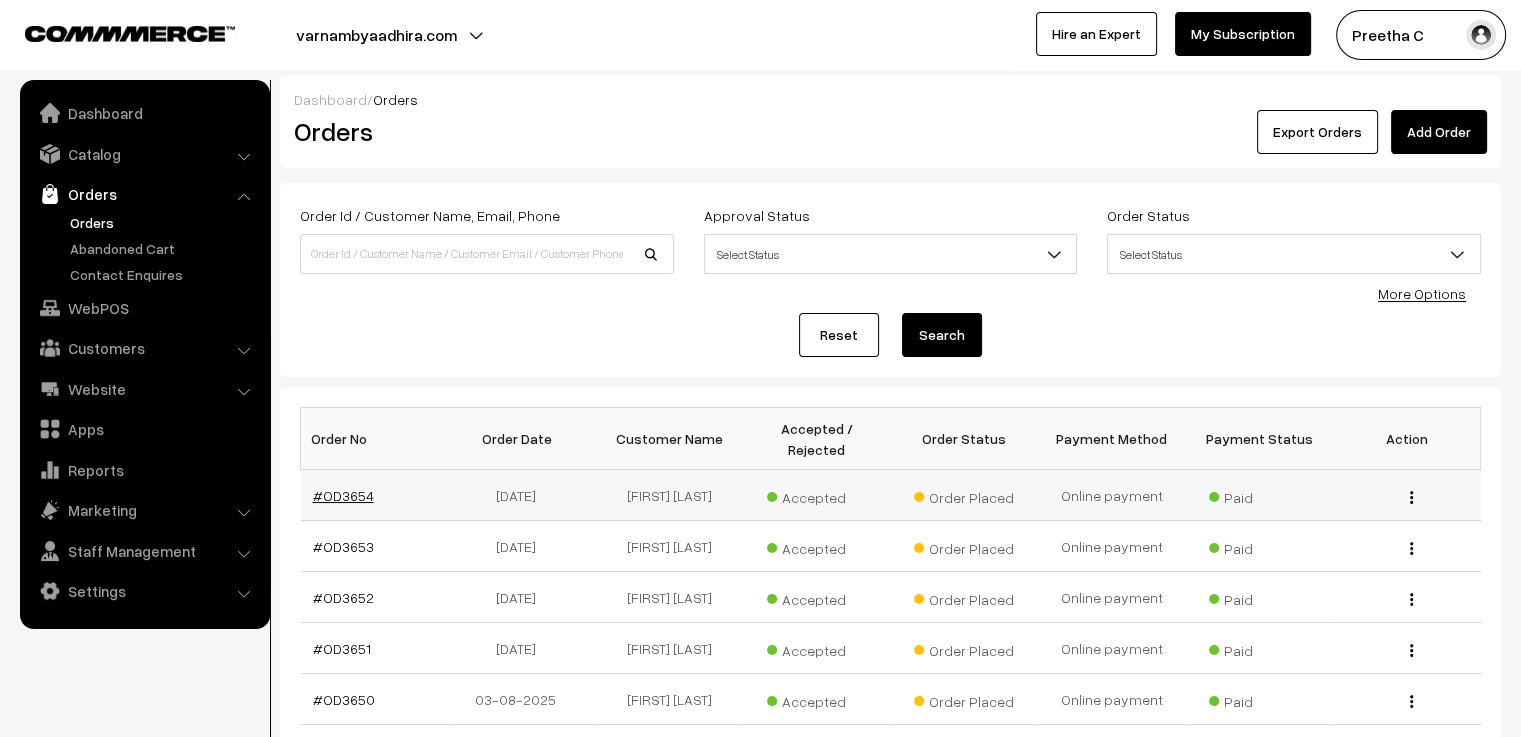 click on "#OD3654" at bounding box center (343, 495) 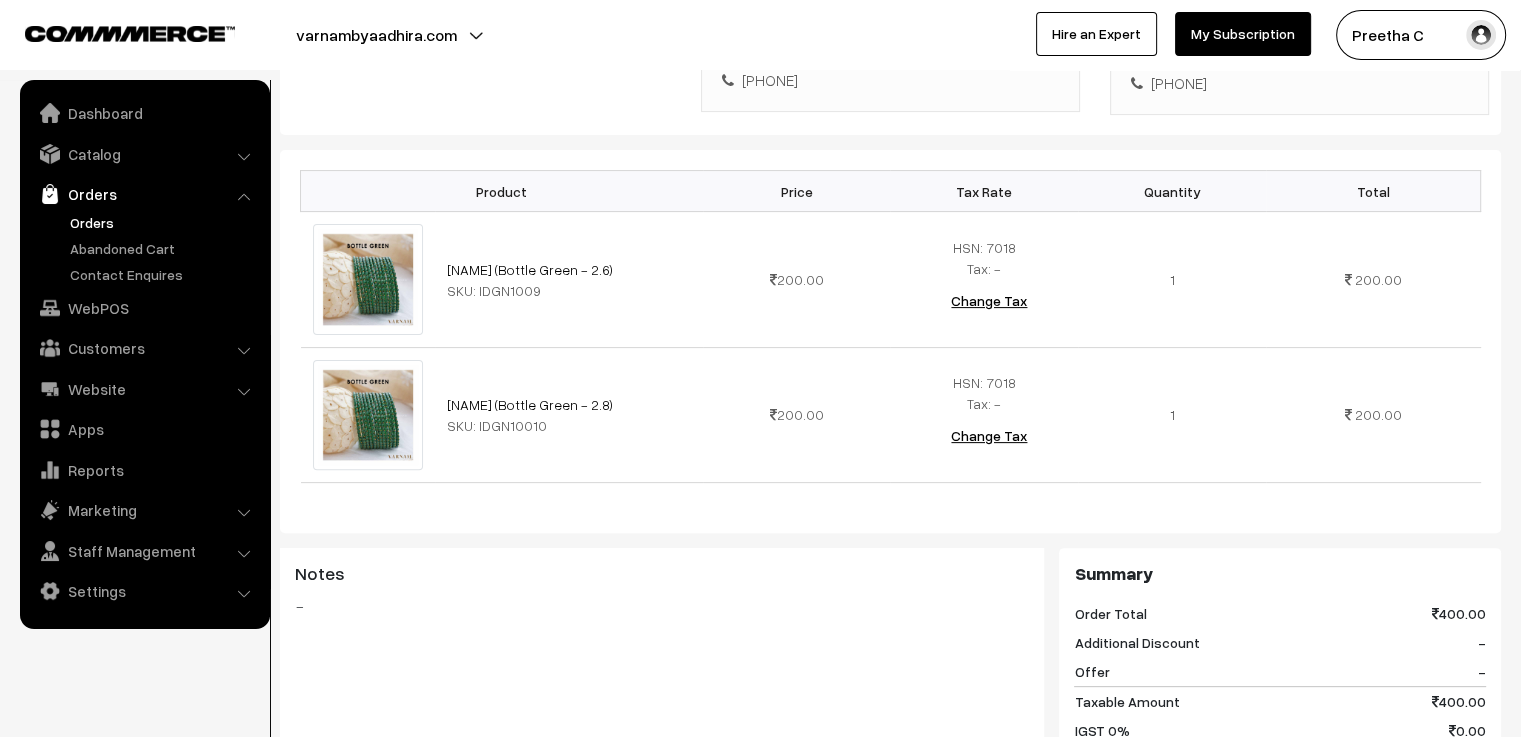 scroll, scrollTop: 300, scrollLeft: 0, axis: vertical 